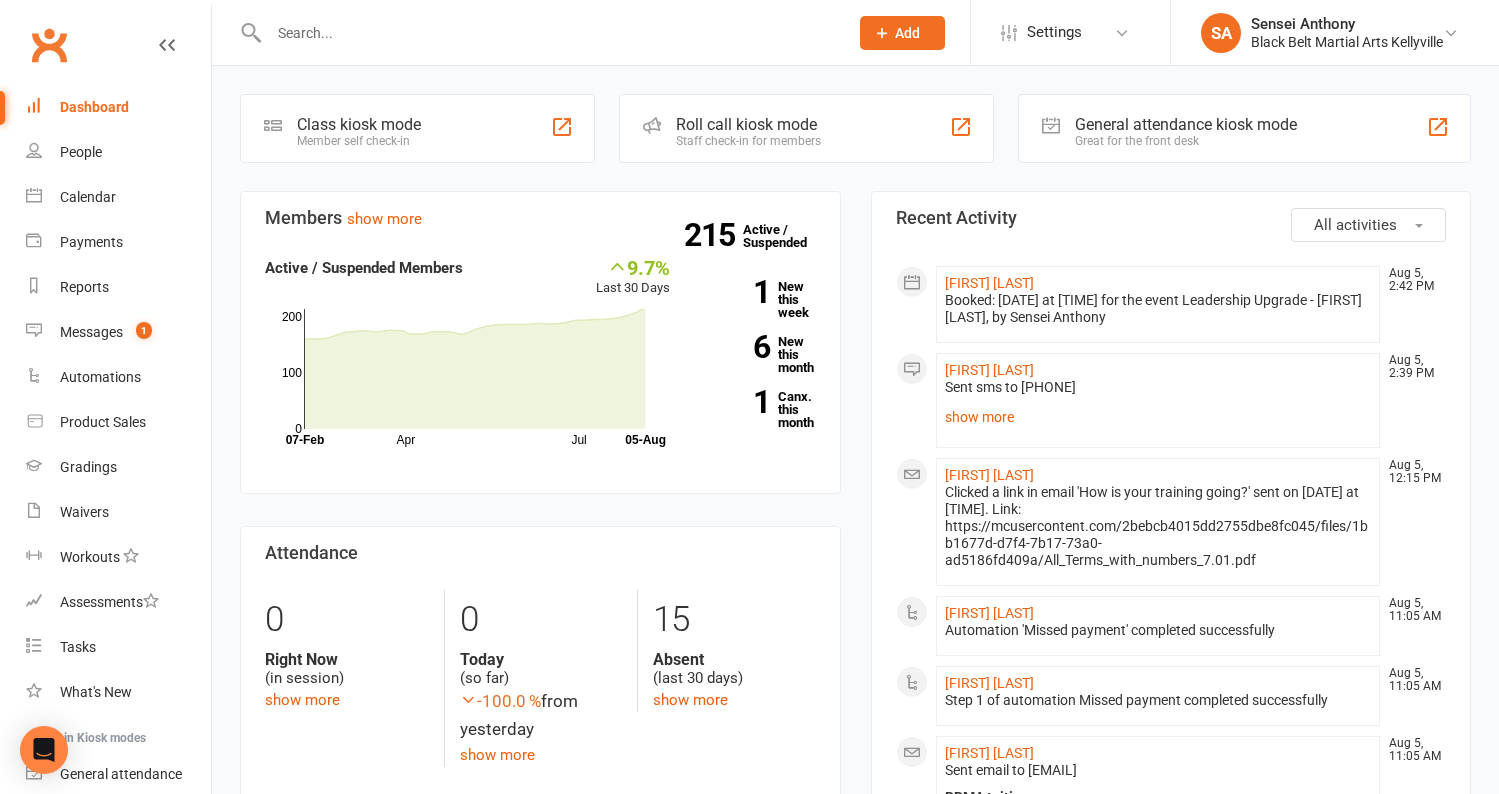 scroll, scrollTop: 0, scrollLeft: 0, axis: both 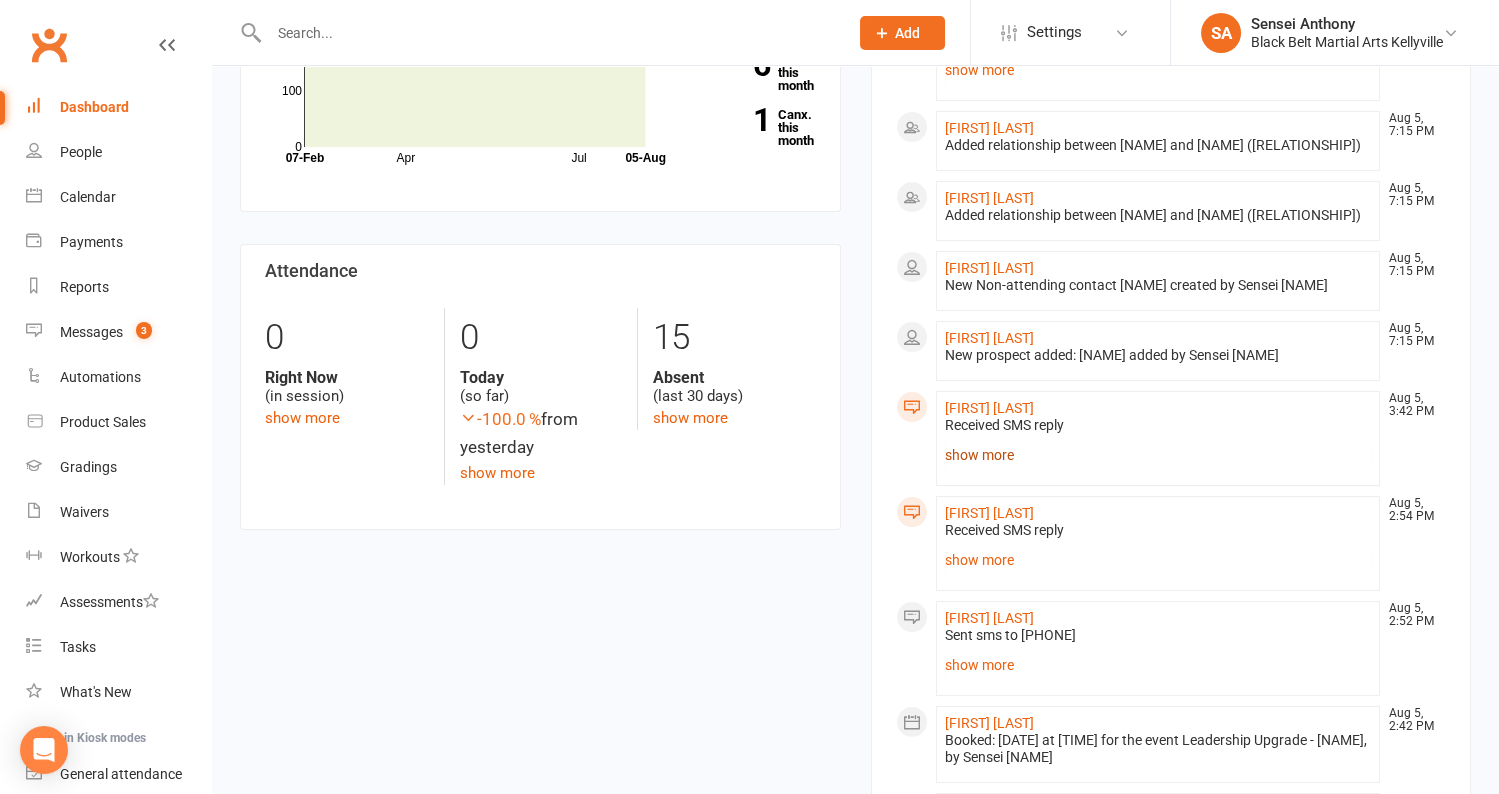 click on "show more" 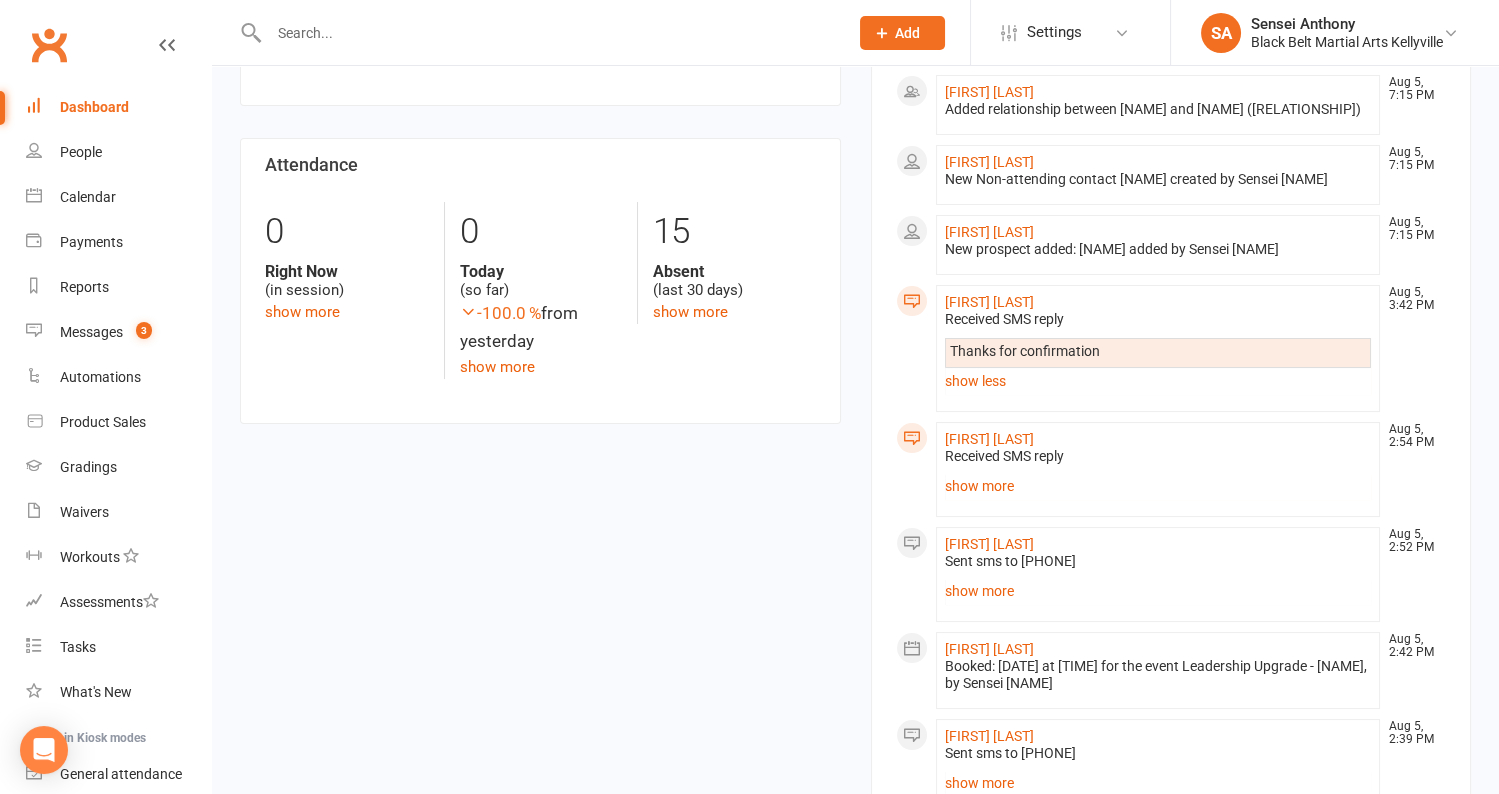 scroll, scrollTop: 392, scrollLeft: 0, axis: vertical 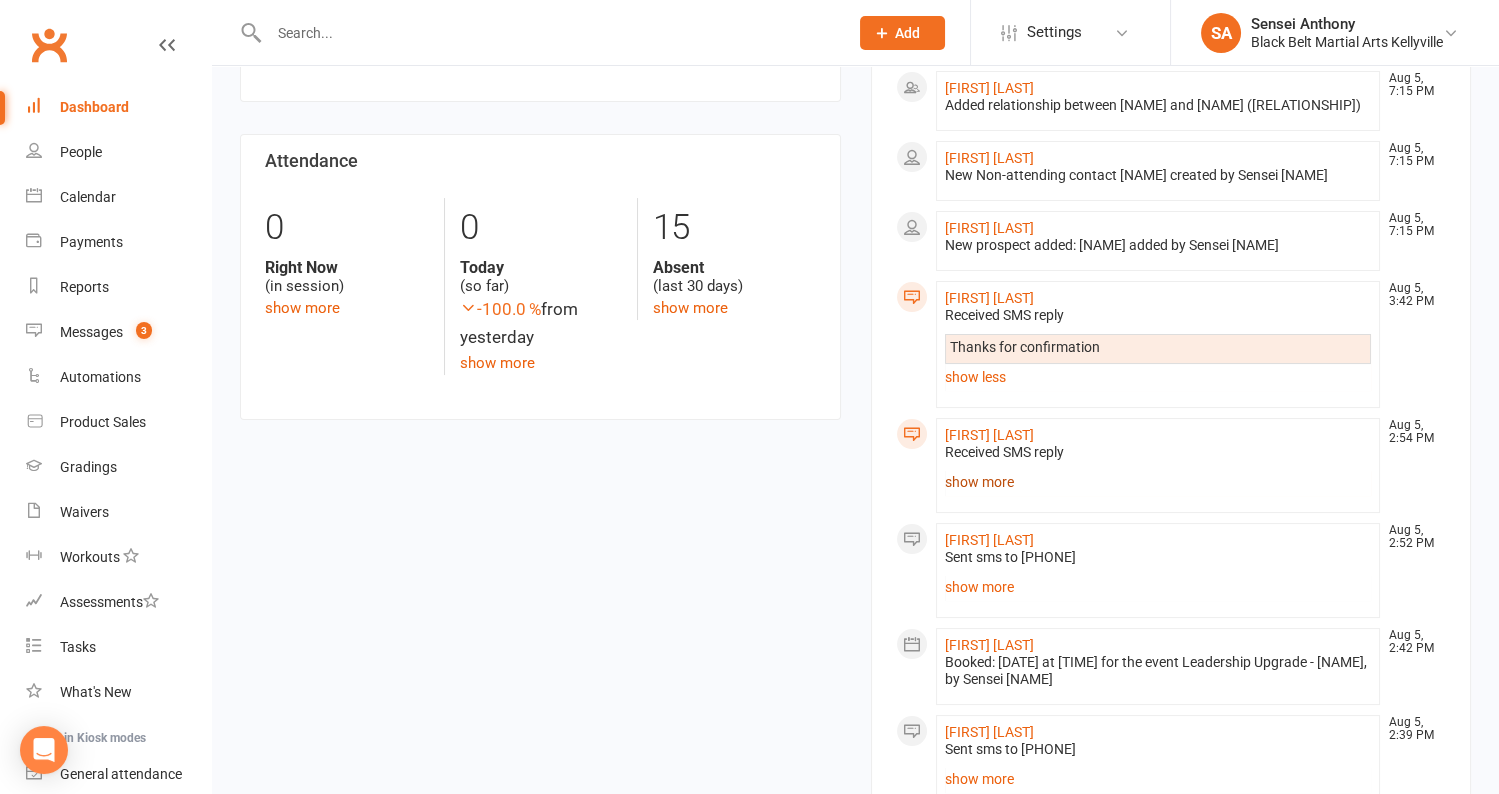 click on "show more" 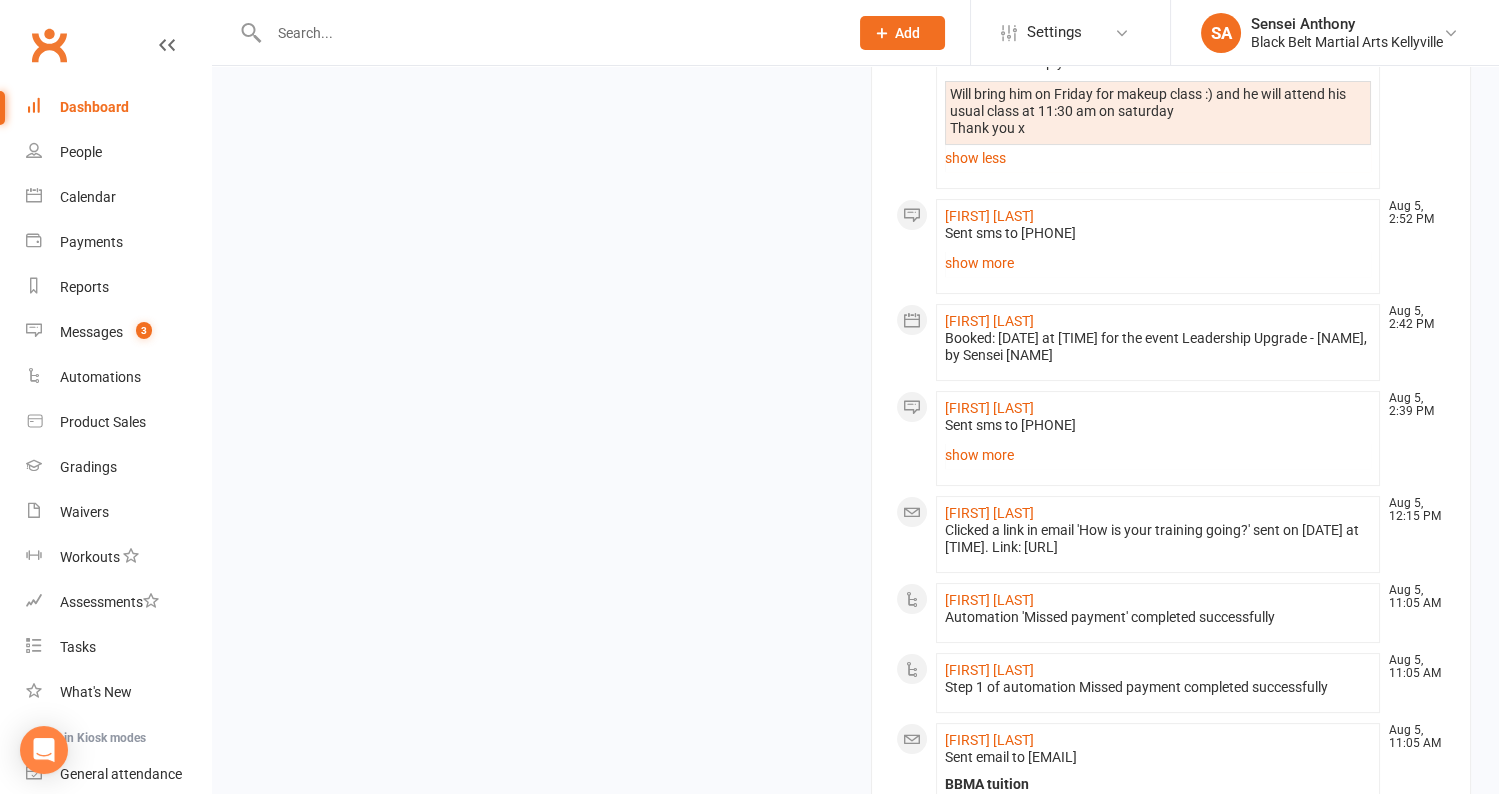 scroll, scrollTop: 1001, scrollLeft: 0, axis: vertical 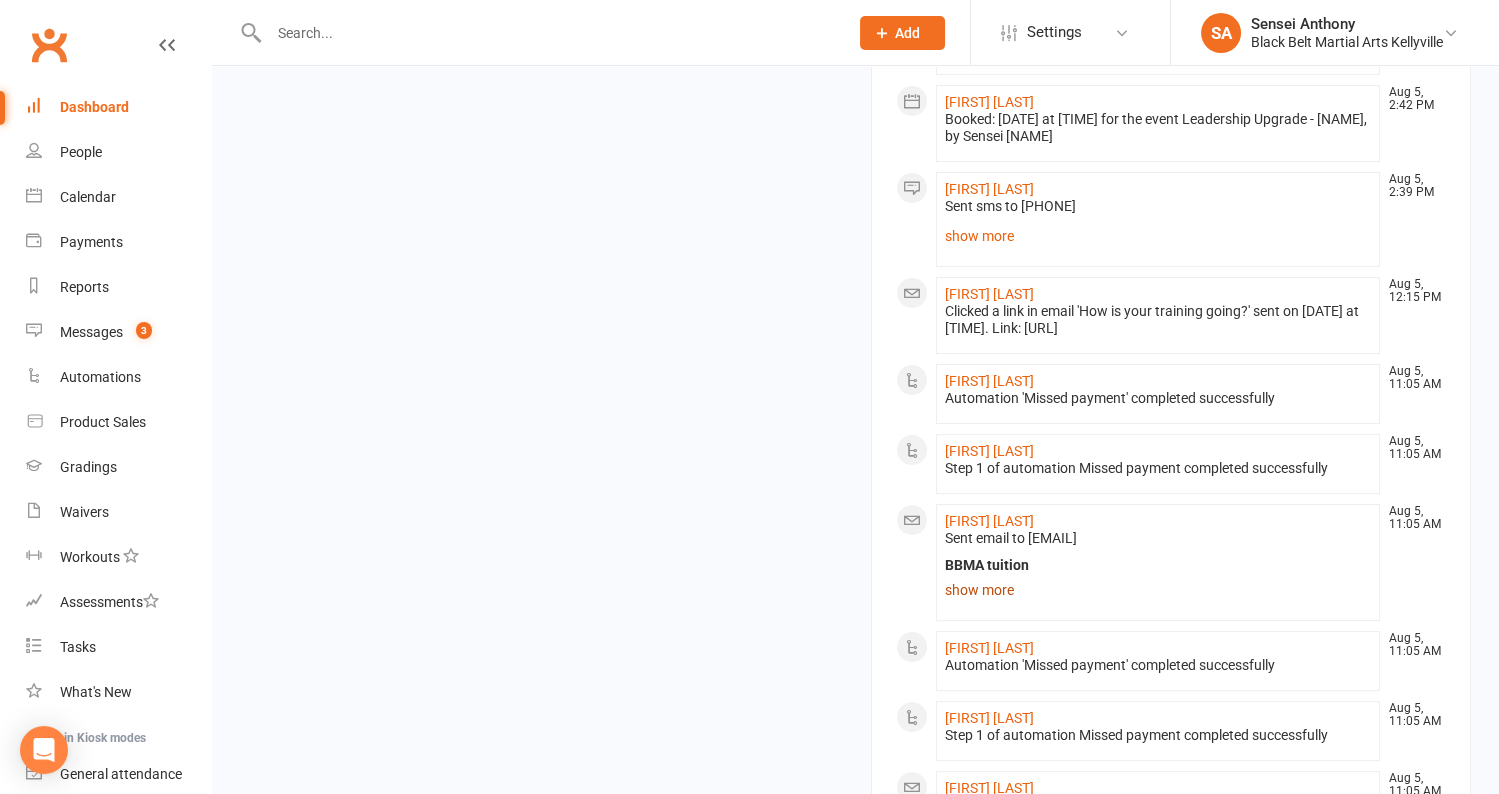 click on "show more" 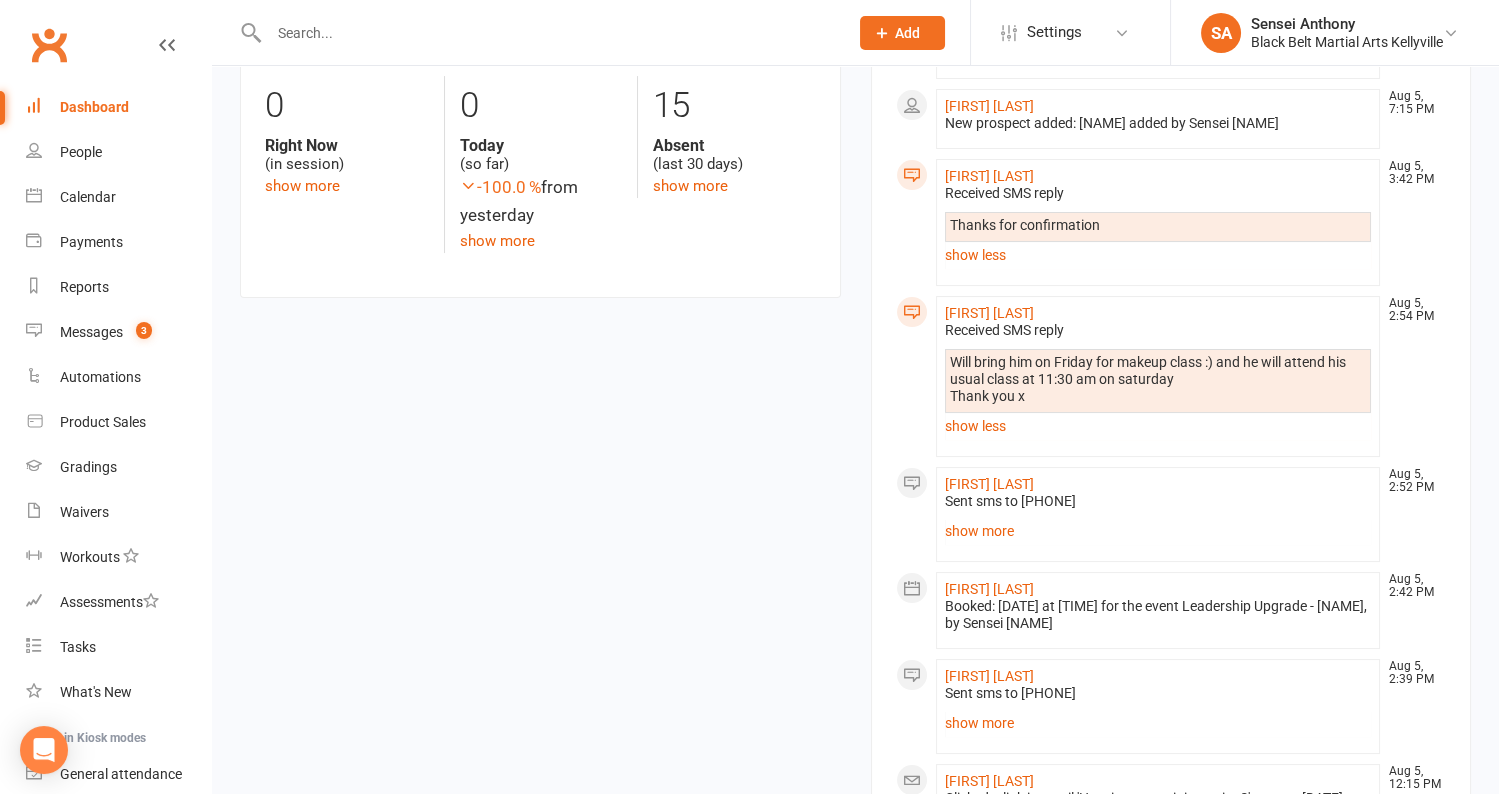 scroll, scrollTop: 0, scrollLeft: 0, axis: both 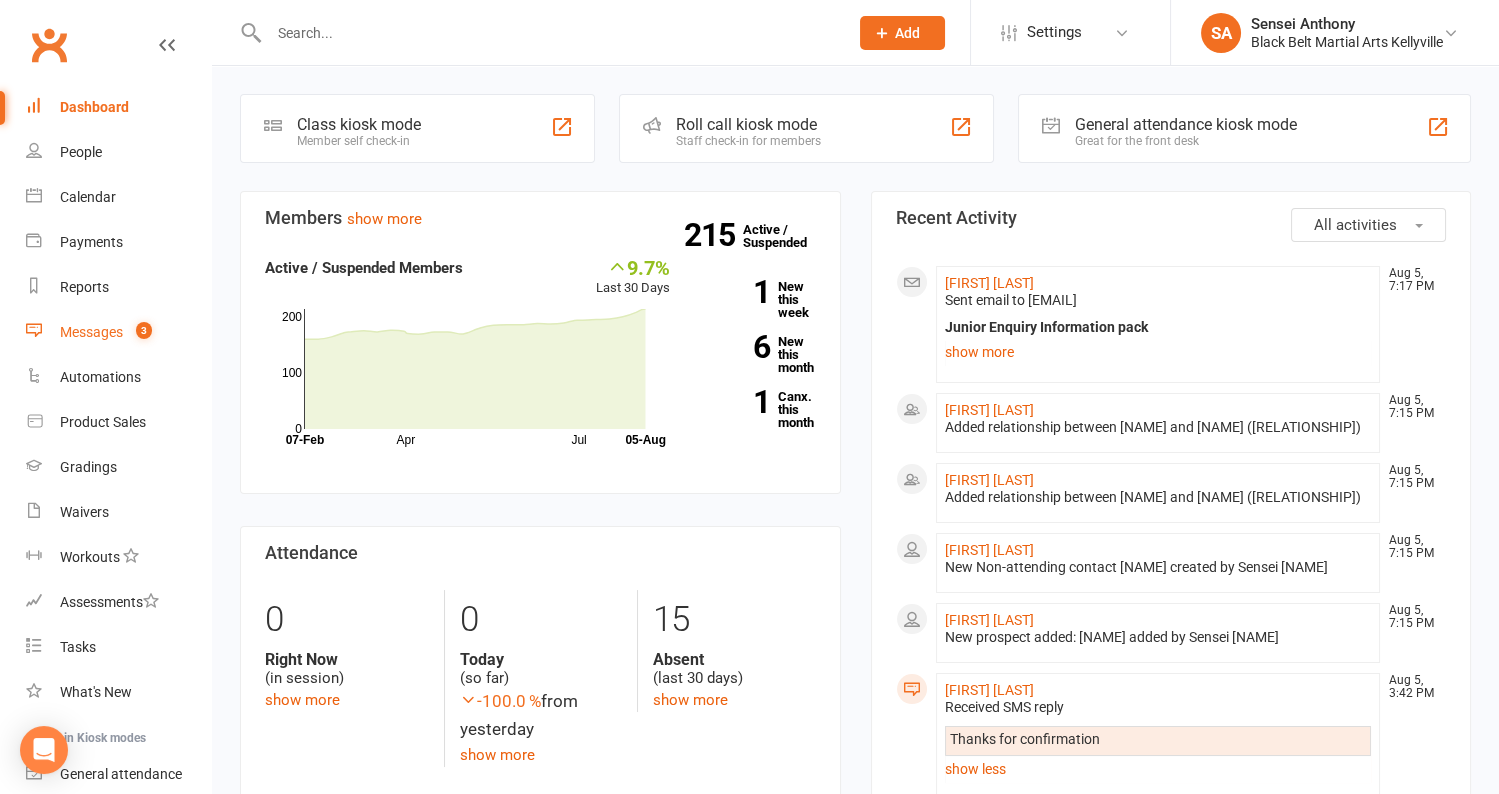 click on "Messages   3" at bounding box center [118, 332] 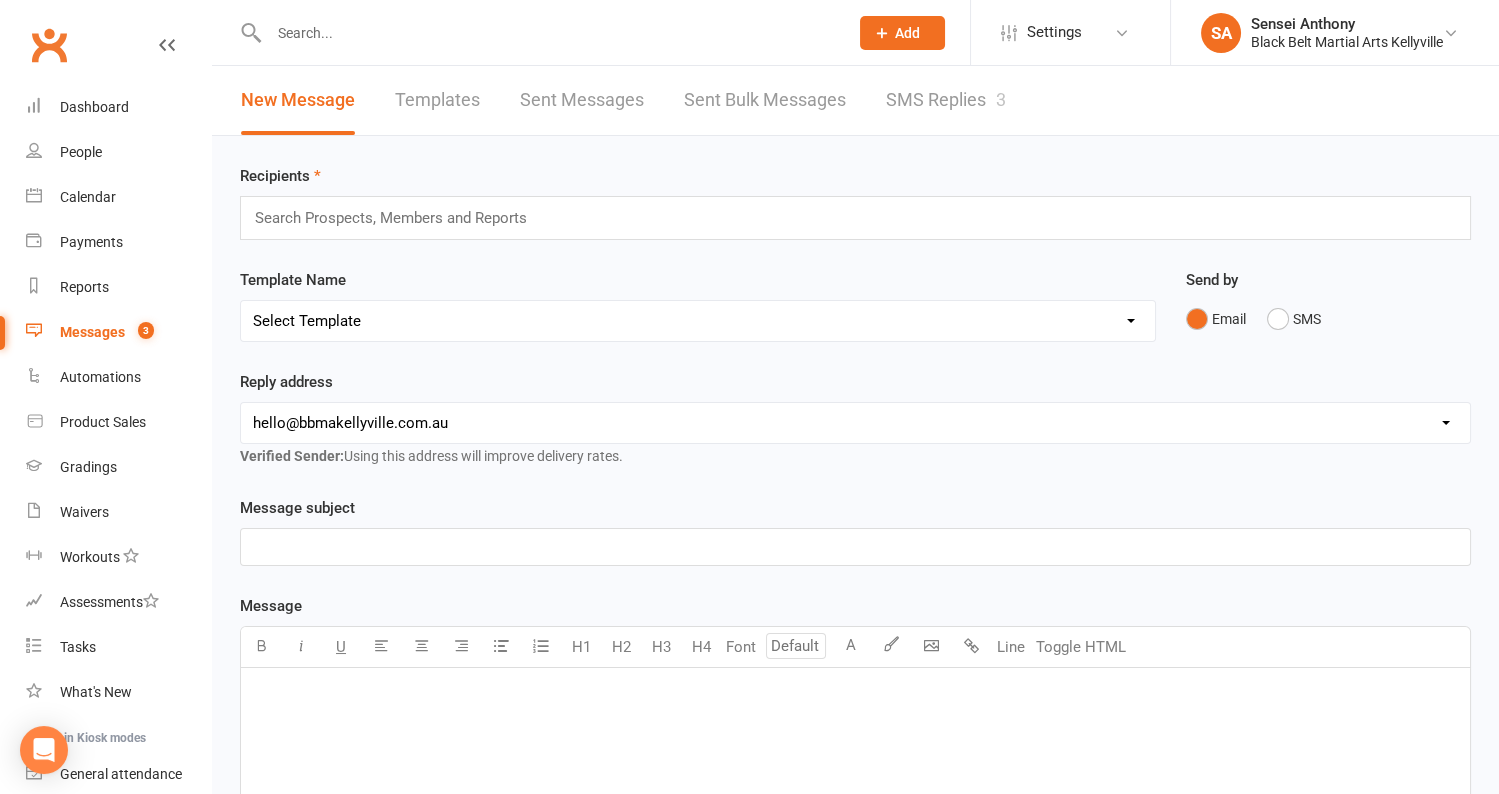 click on "SMS Replies  3" at bounding box center [946, 100] 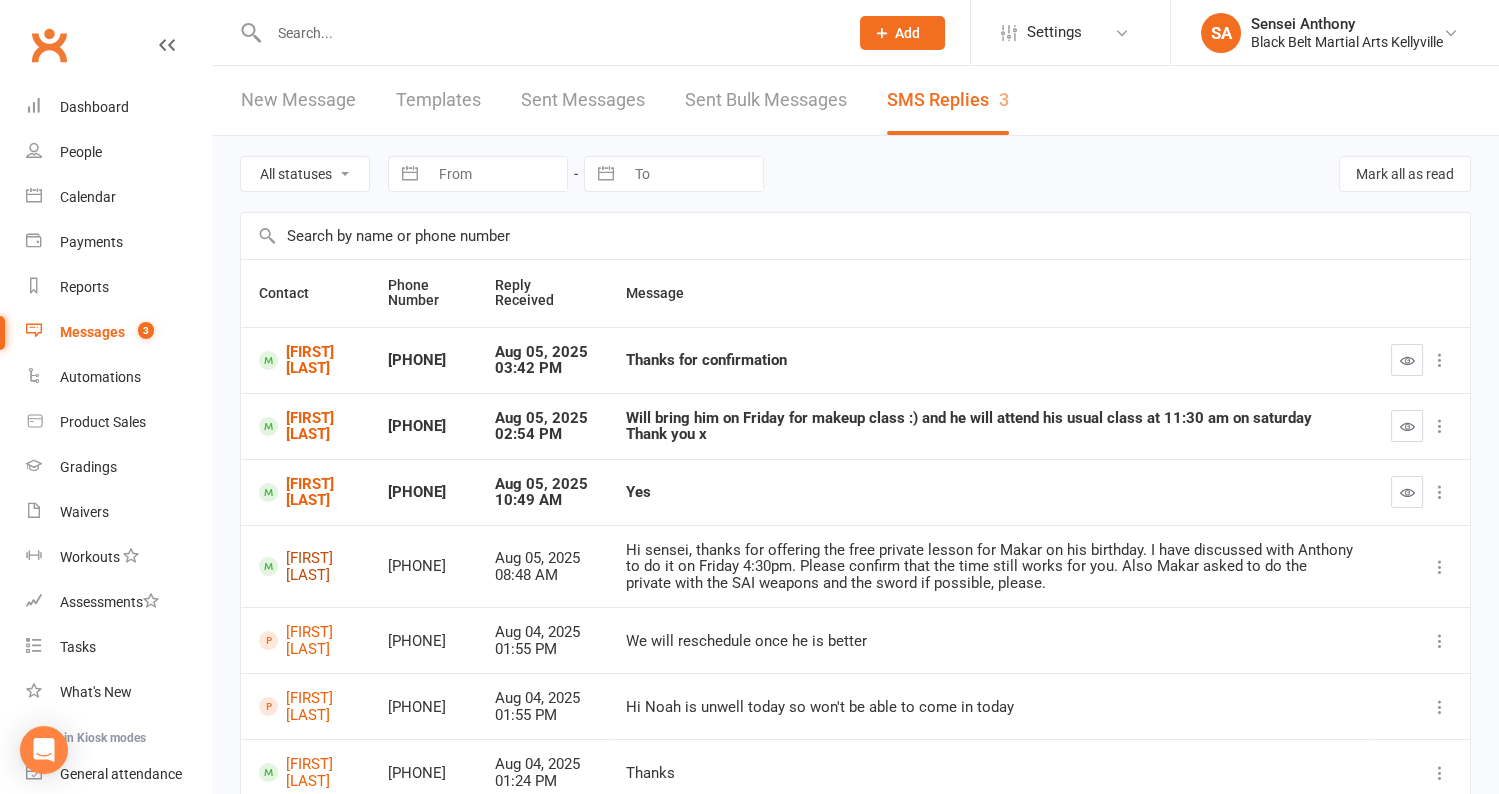 click on "Makar Klimontov" at bounding box center (305, 566) 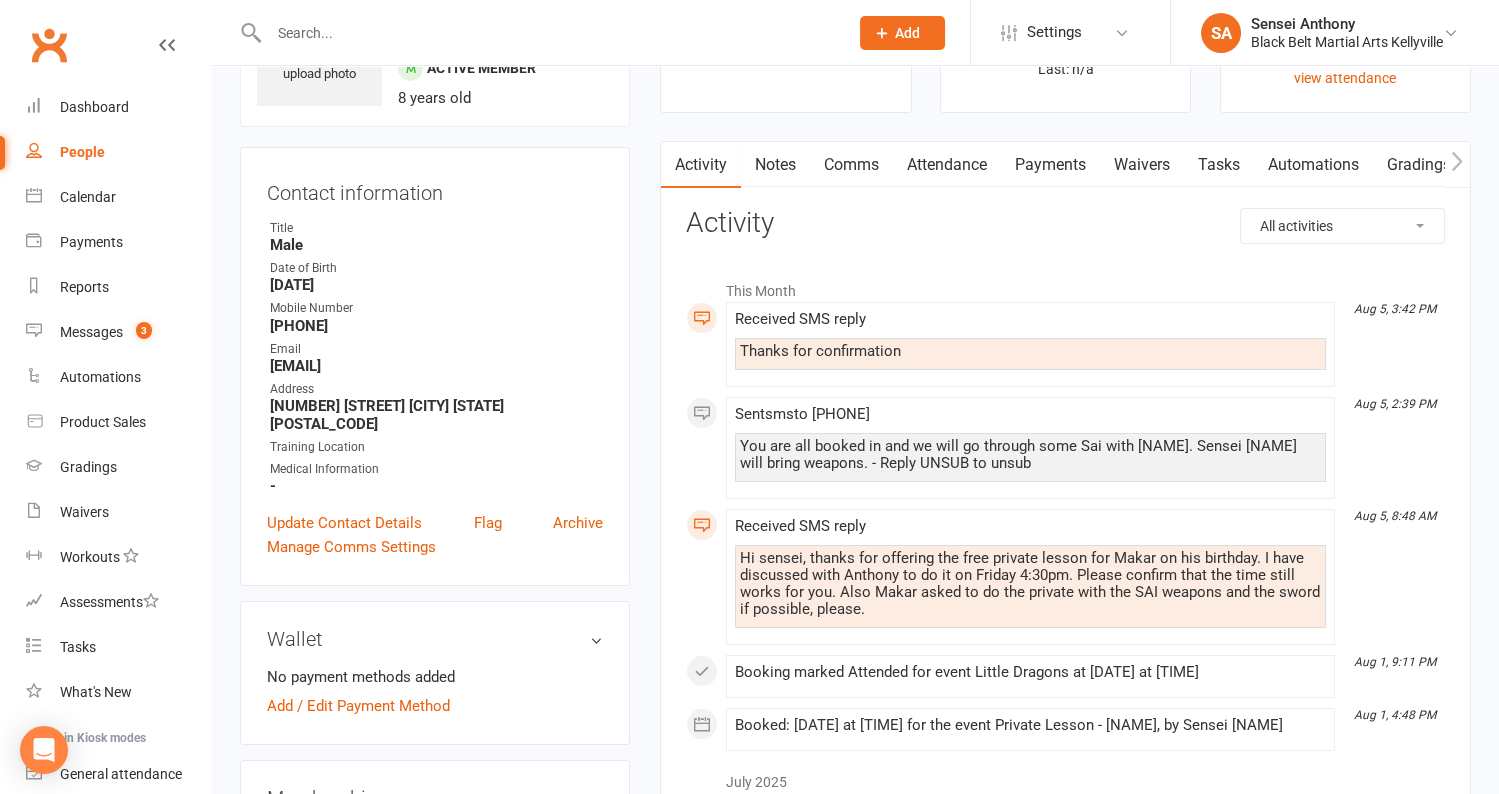scroll, scrollTop: 274, scrollLeft: 0, axis: vertical 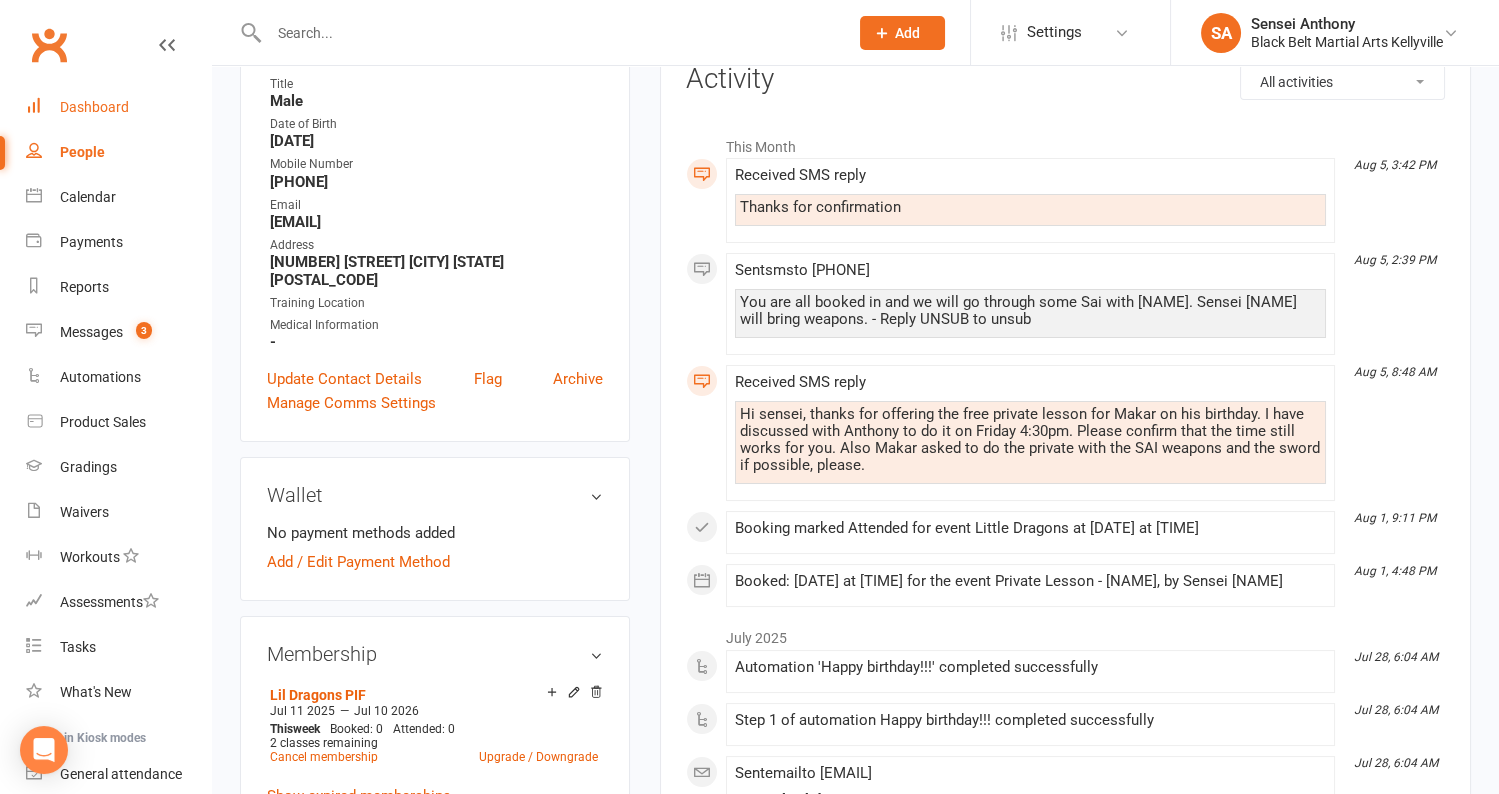 click on "Dashboard" at bounding box center [94, 107] 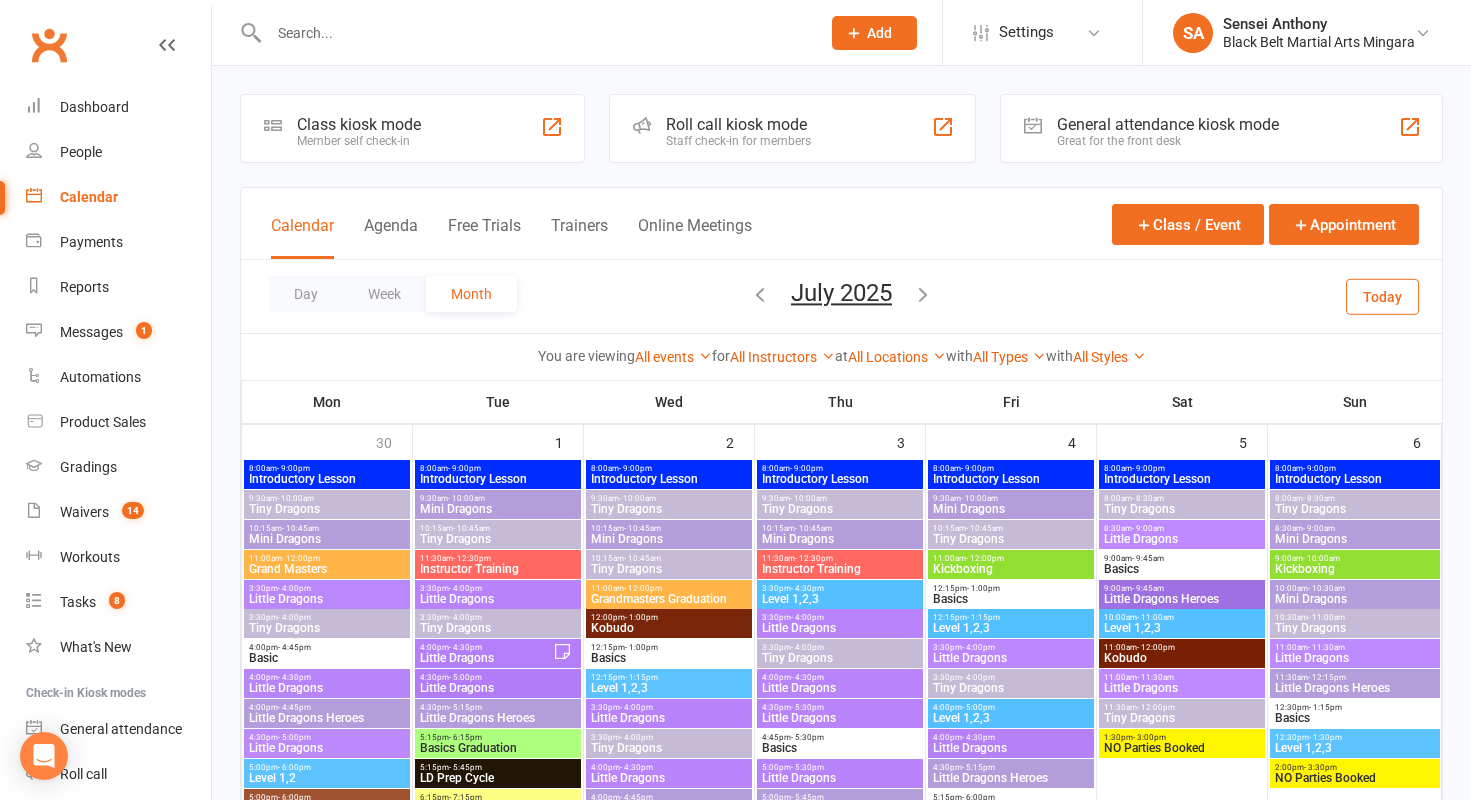 scroll, scrollTop: 2903, scrollLeft: 0, axis: vertical 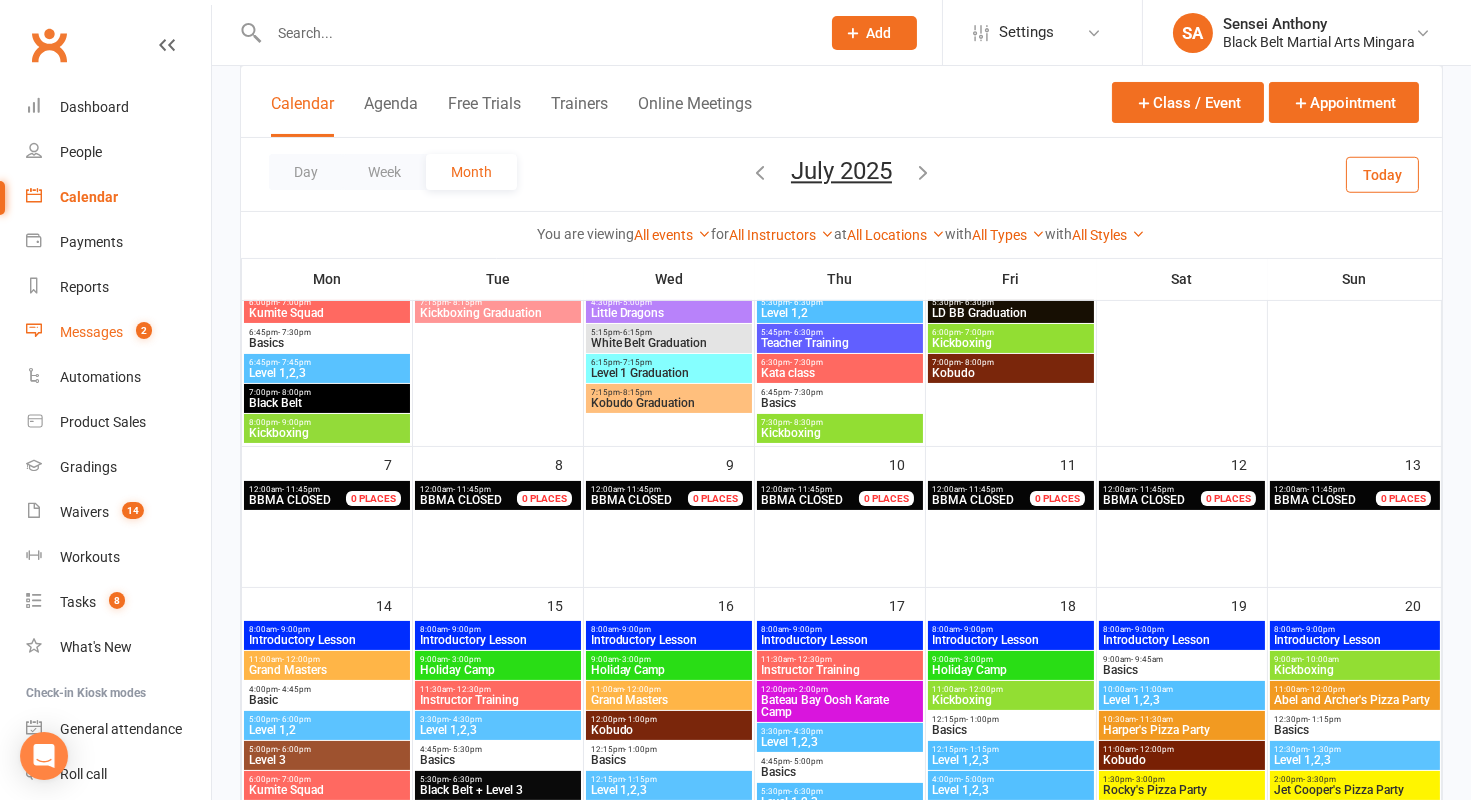 click on "Messages" at bounding box center [91, 332] 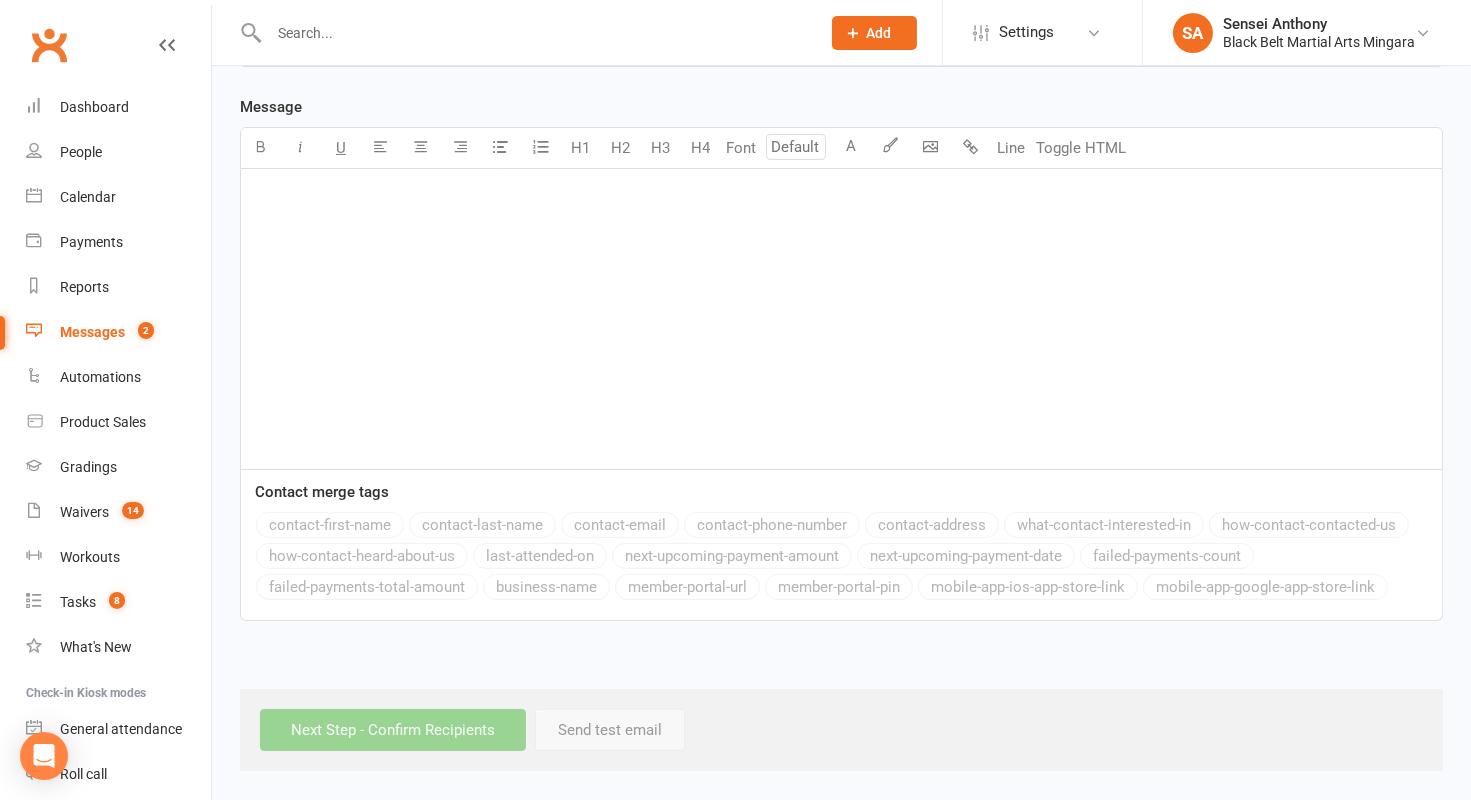 scroll, scrollTop: 0, scrollLeft: 0, axis: both 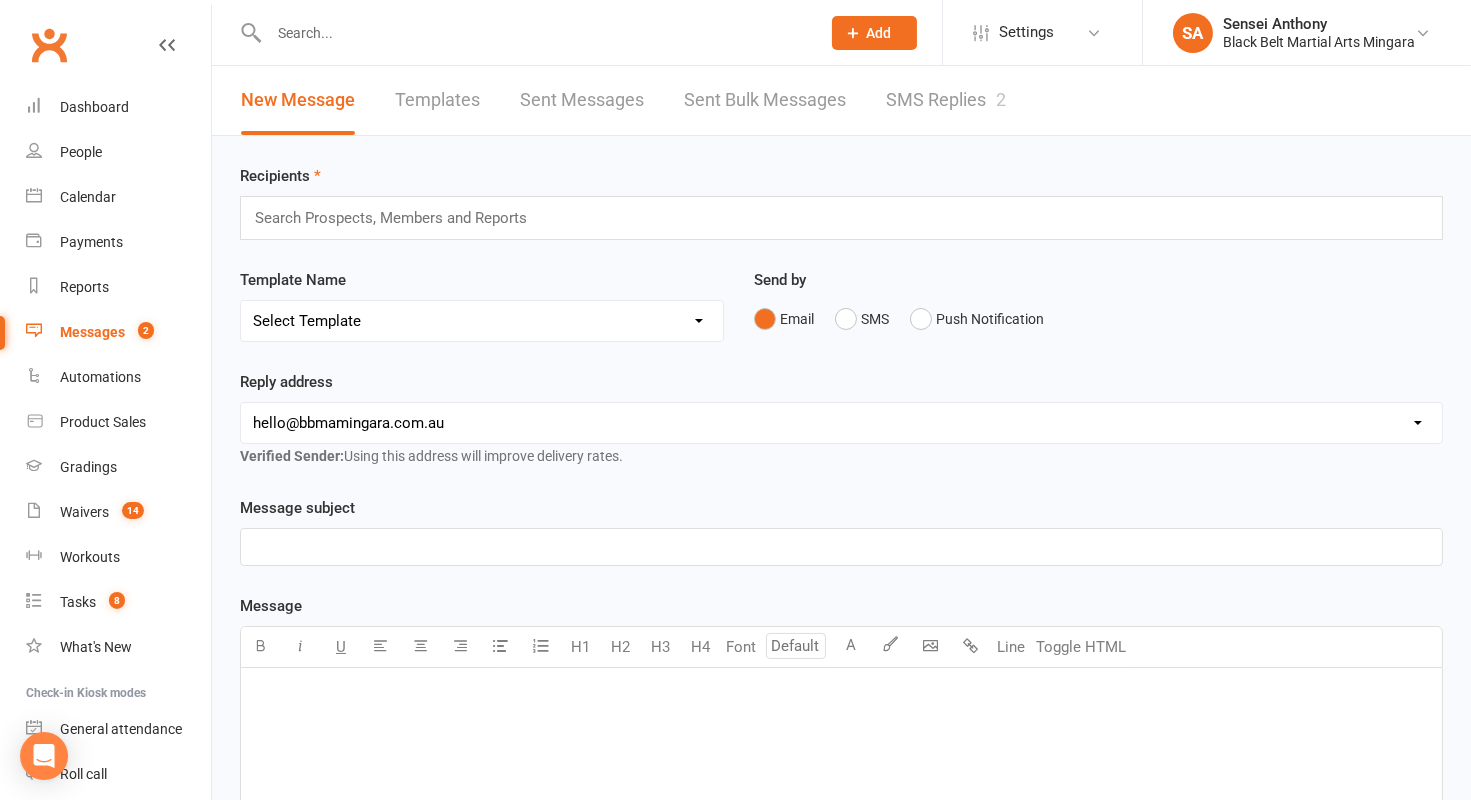 click on "SMS Replies  2" at bounding box center [946, 100] 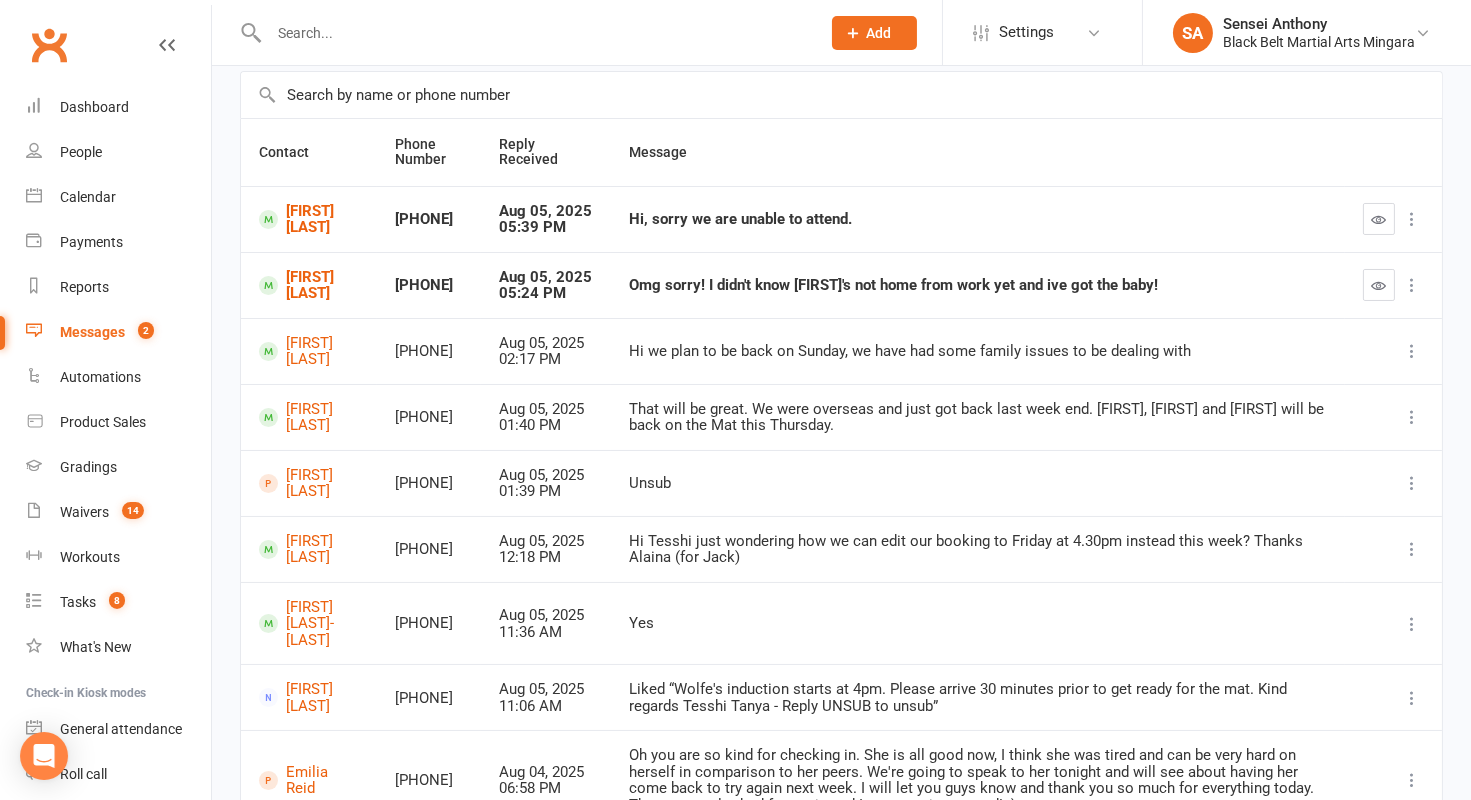 scroll, scrollTop: 176, scrollLeft: 0, axis: vertical 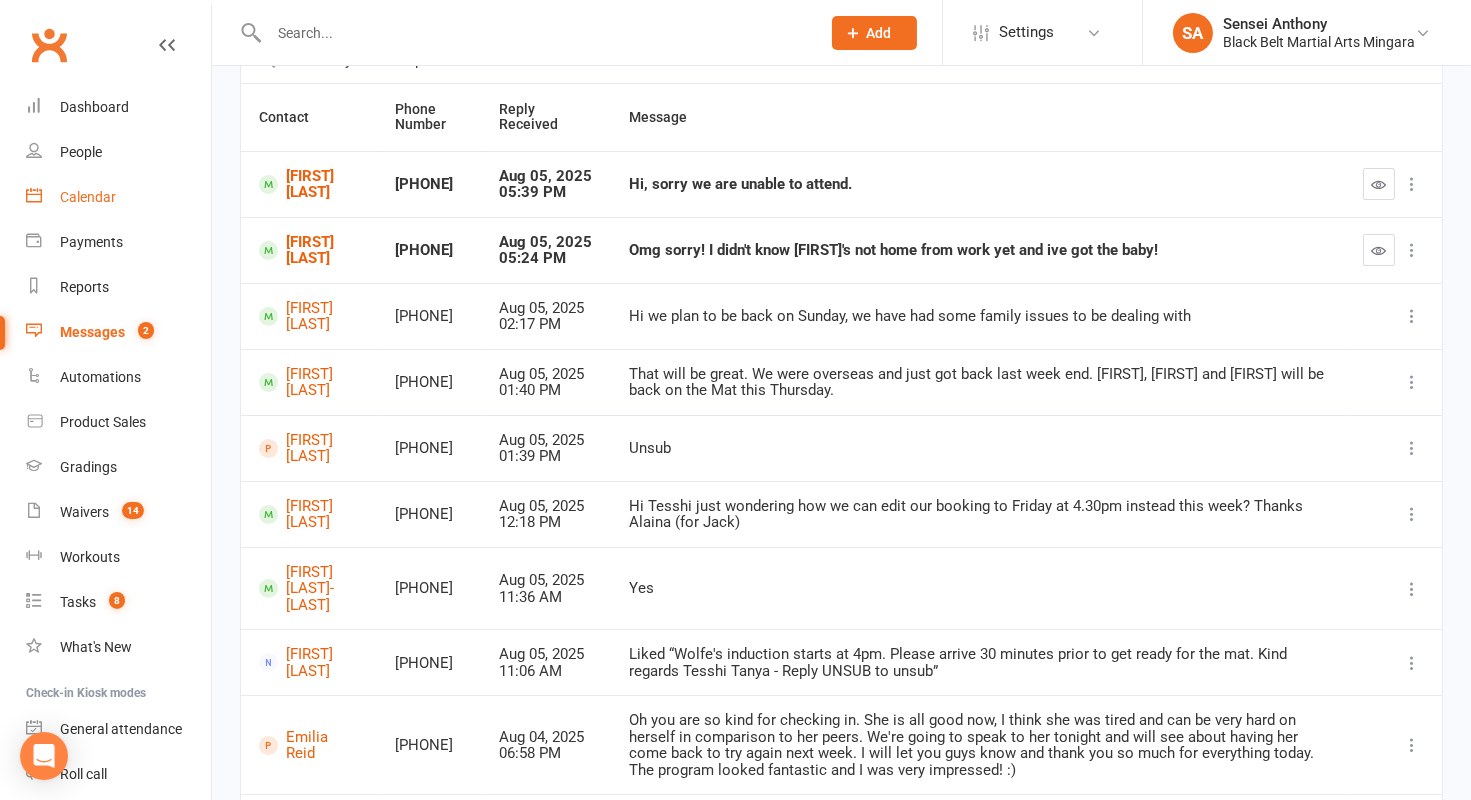 click on "Calendar" at bounding box center (88, 197) 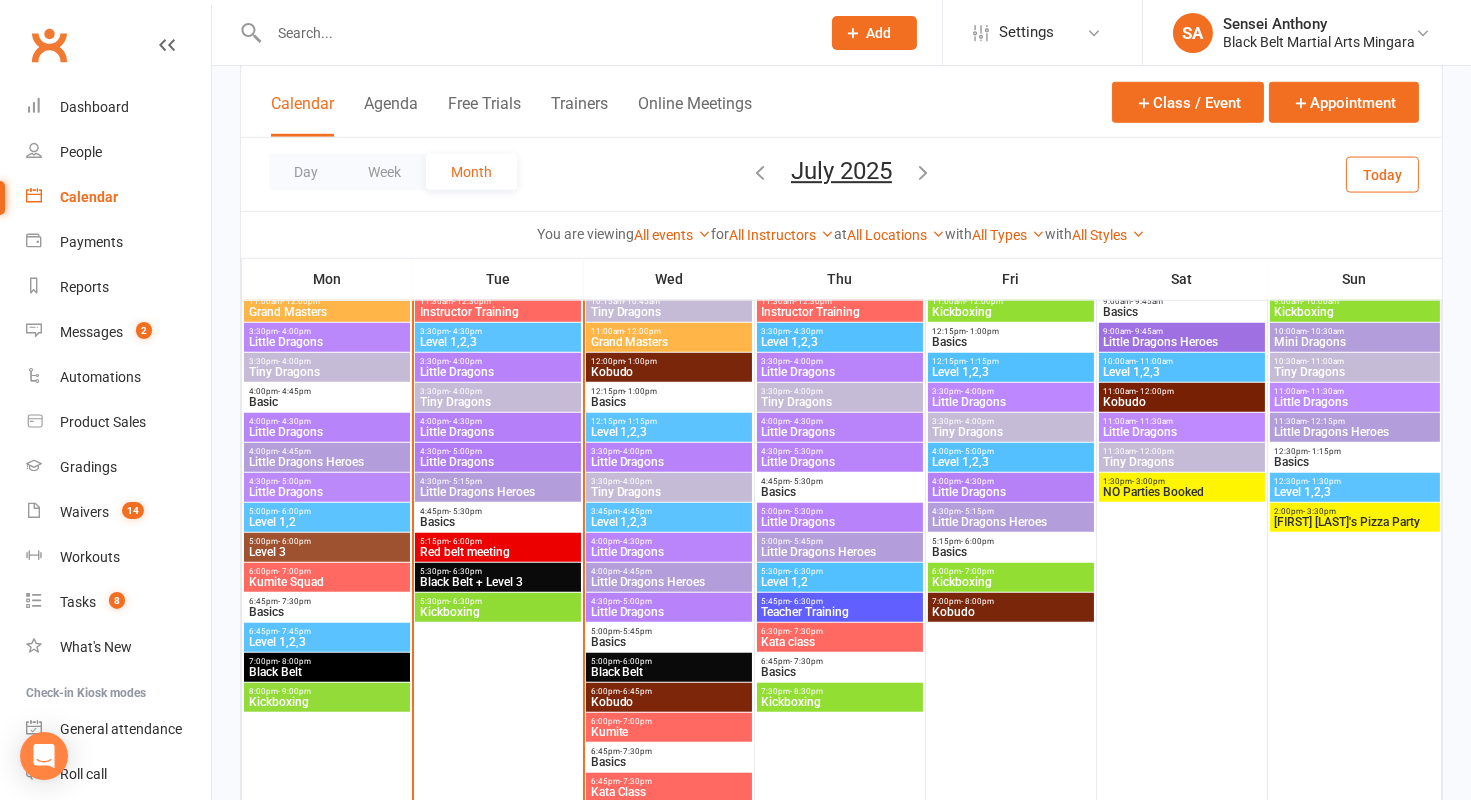 scroll, scrollTop: 2922, scrollLeft: 0, axis: vertical 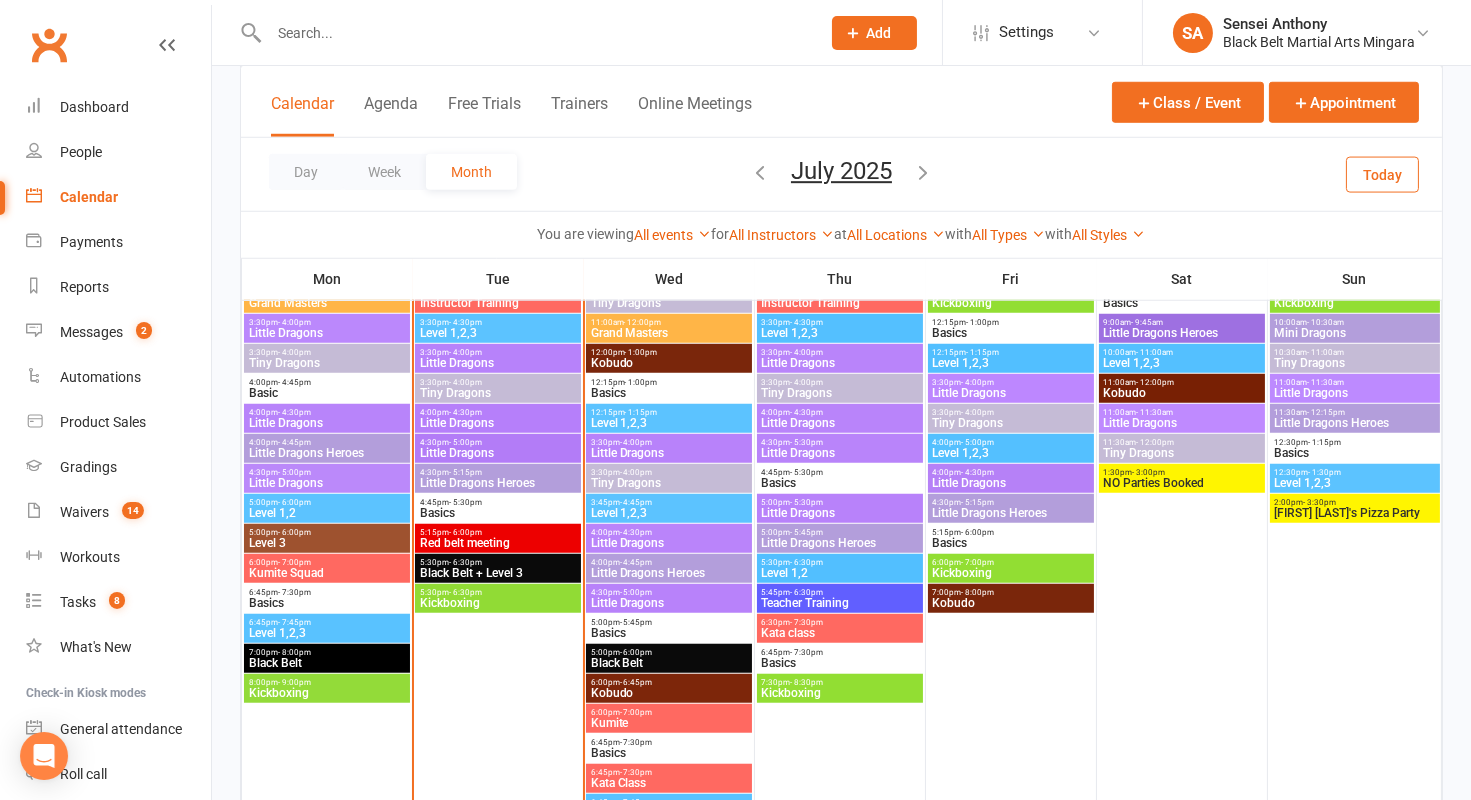 click on "Kickboxing" at bounding box center (498, 603) 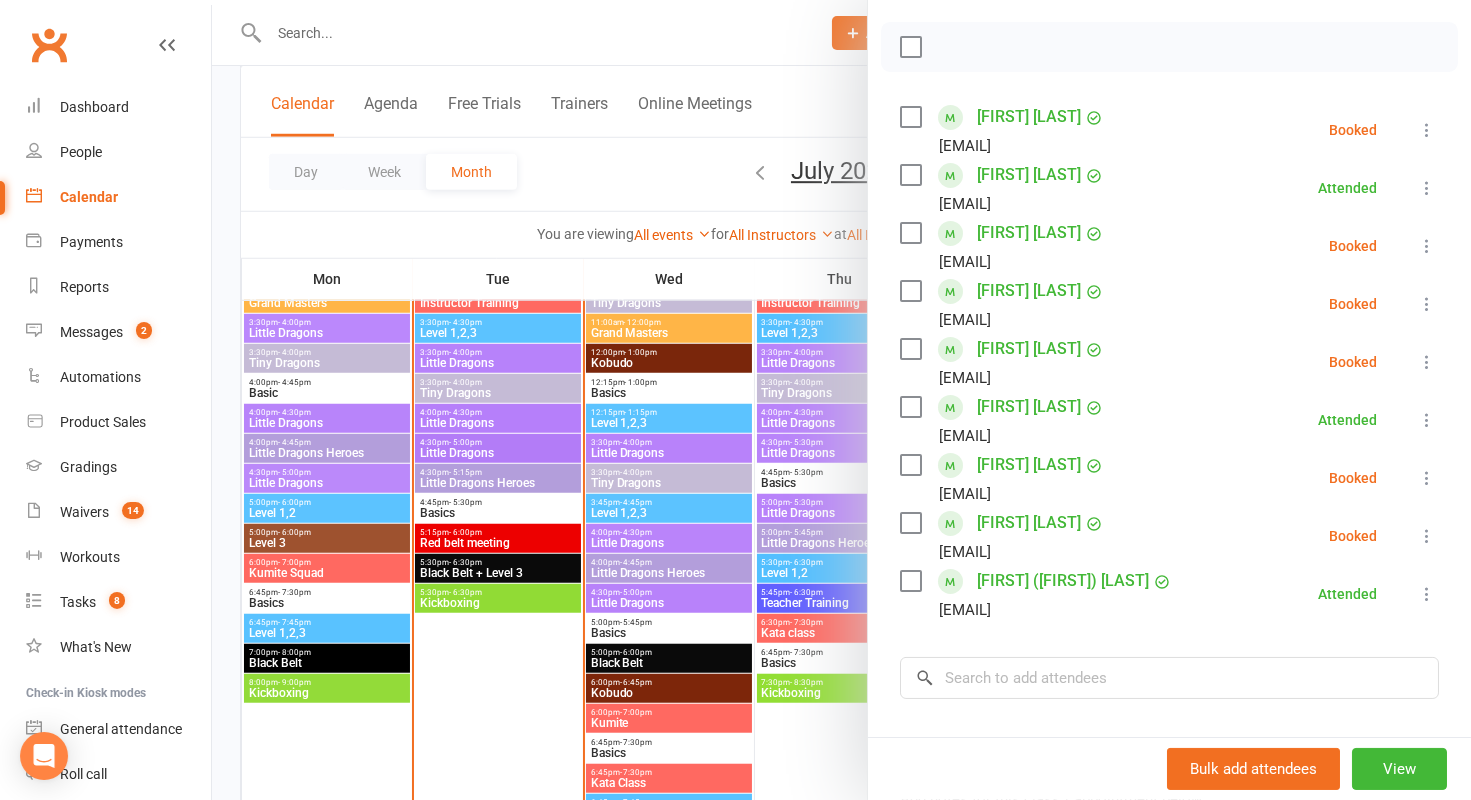 scroll, scrollTop: 257, scrollLeft: 0, axis: vertical 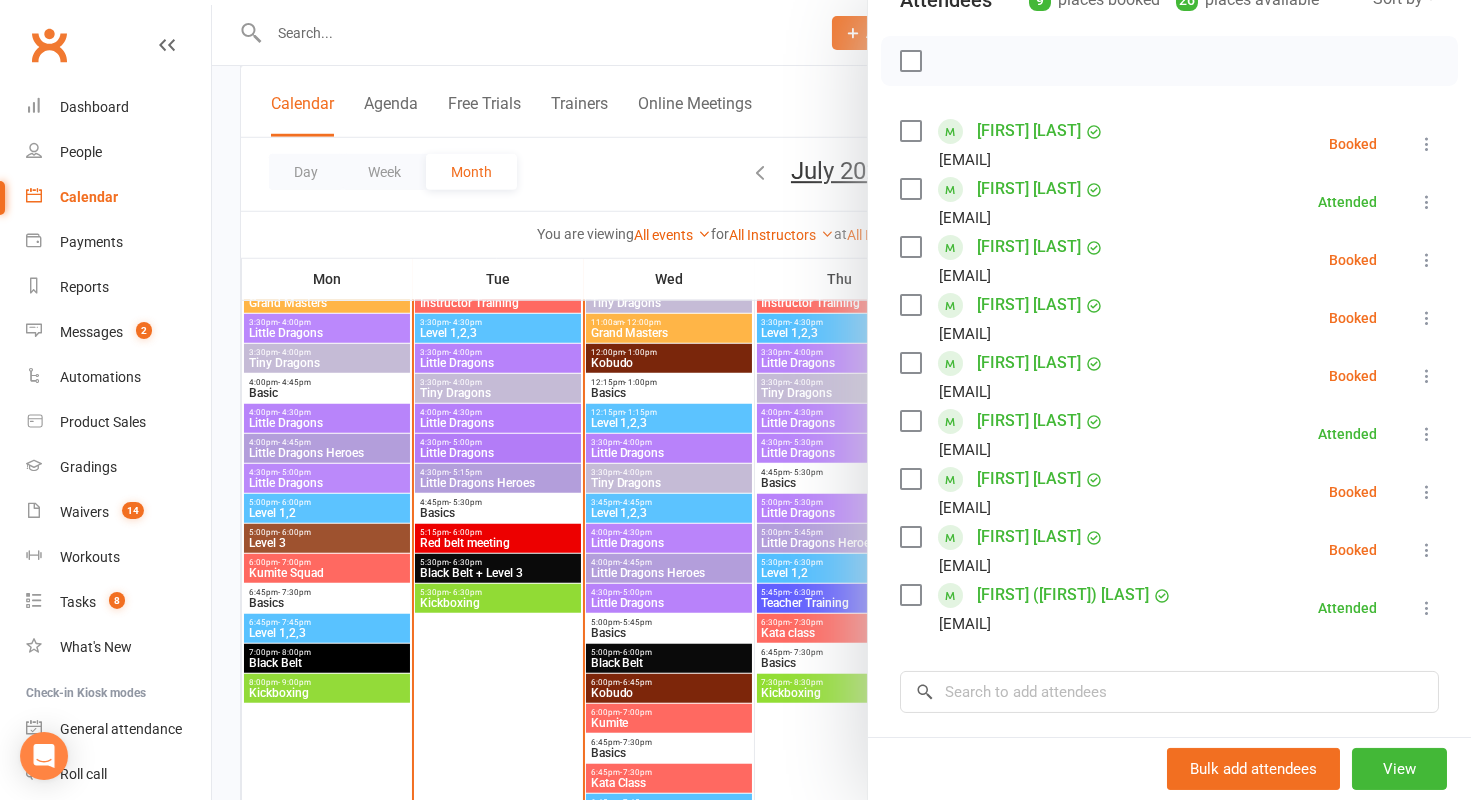 click at bounding box center (841, 400) 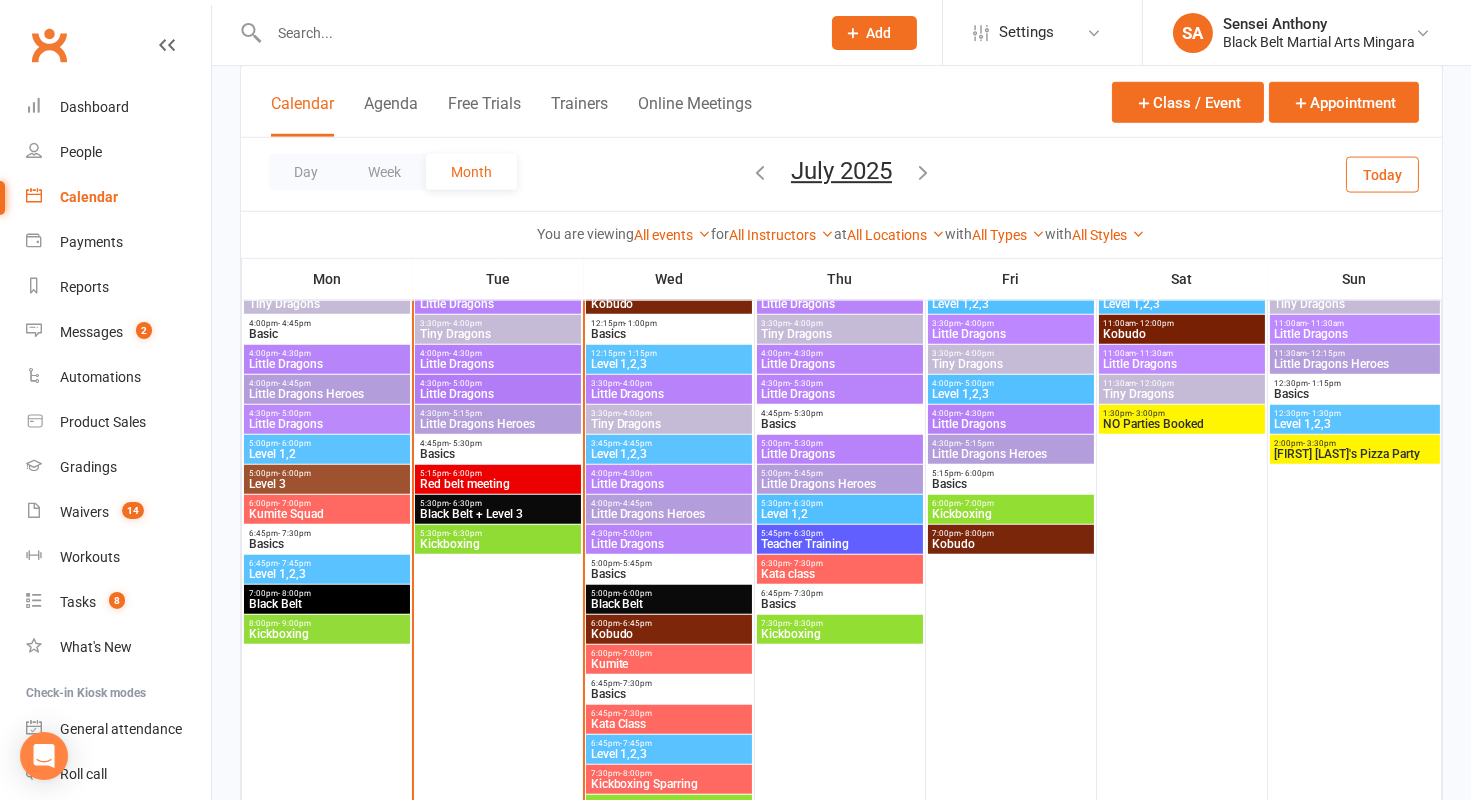 scroll, scrollTop: 2983, scrollLeft: 0, axis: vertical 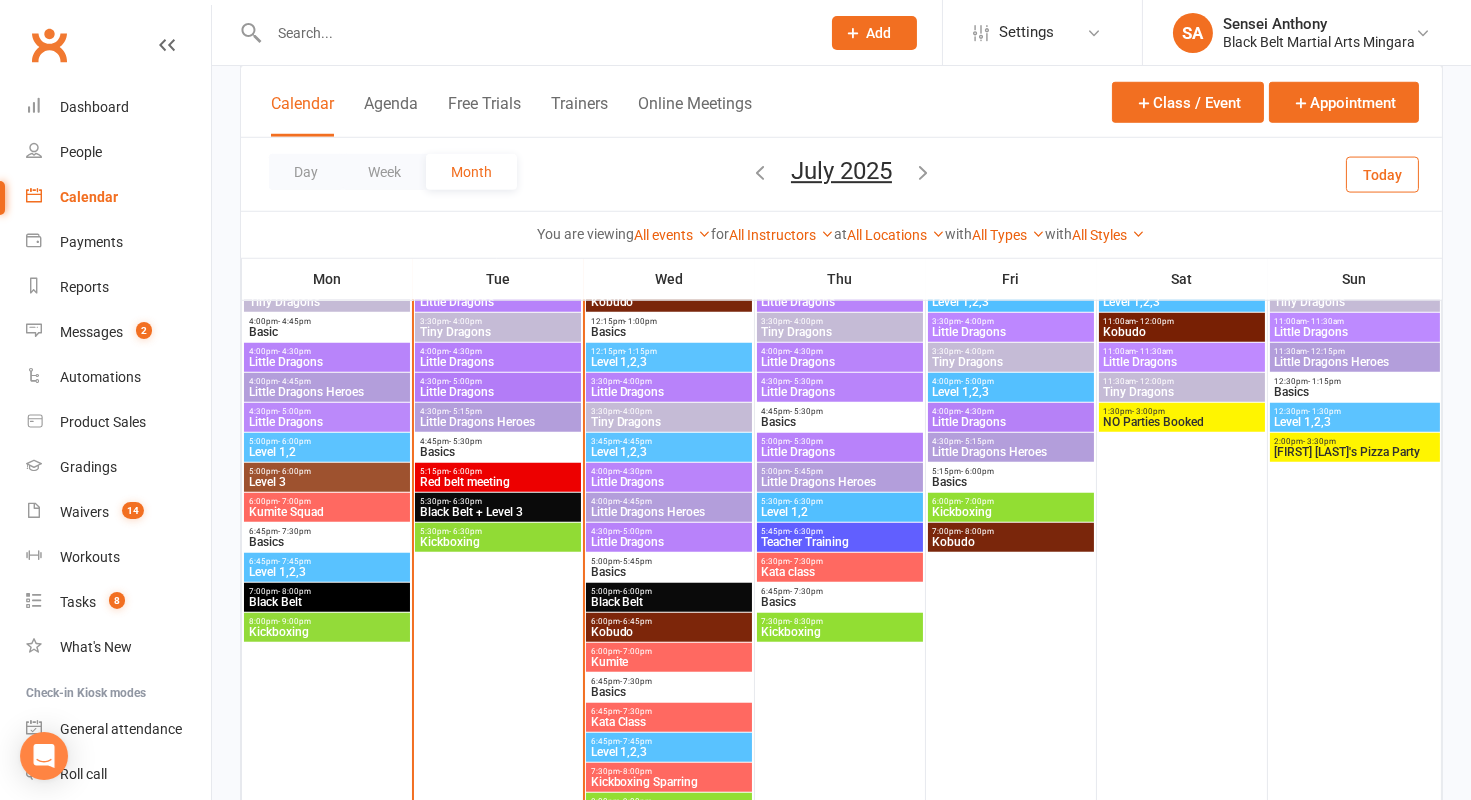click on "Teacher Training" at bounding box center [840, 542] 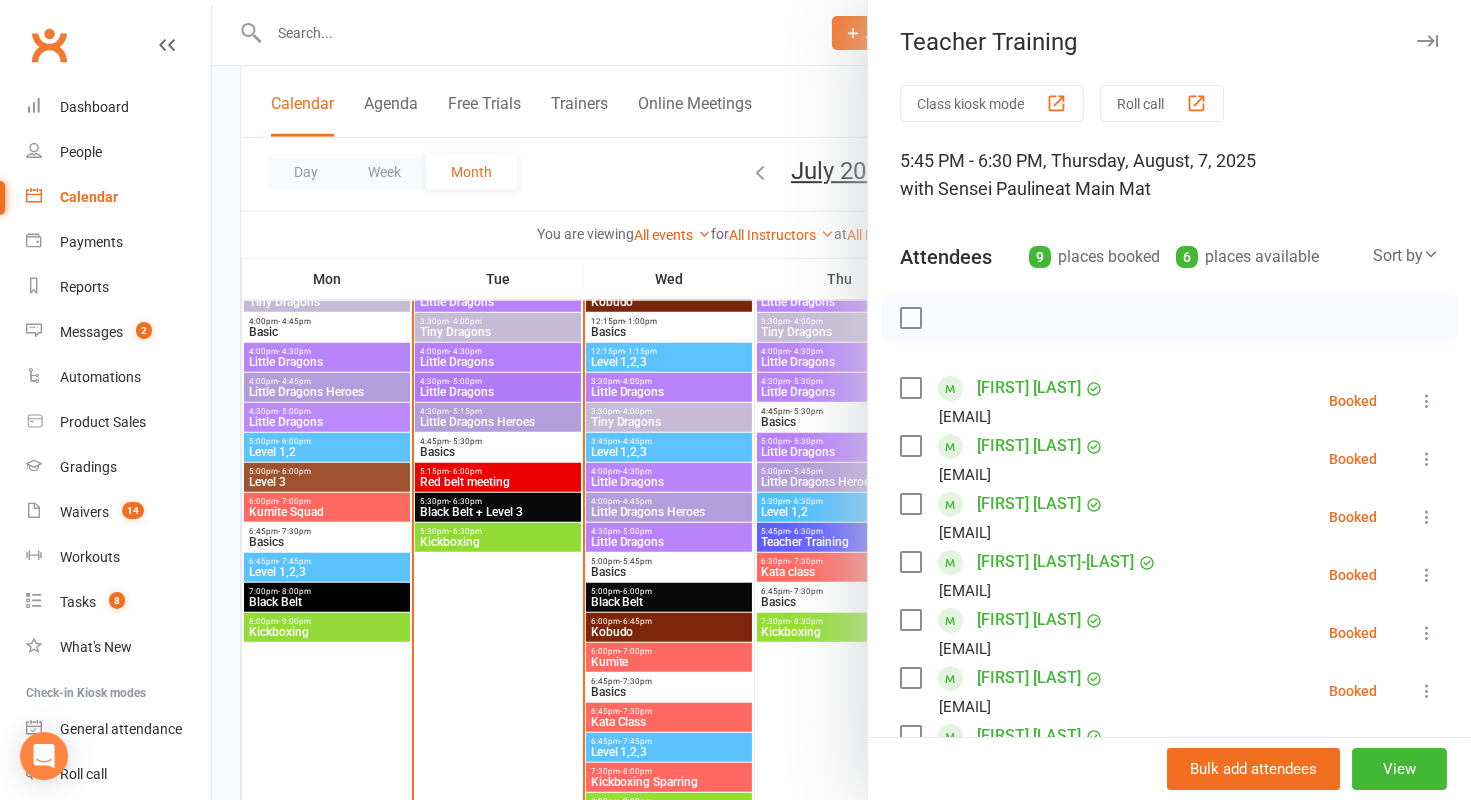 scroll, scrollTop: 283, scrollLeft: 0, axis: vertical 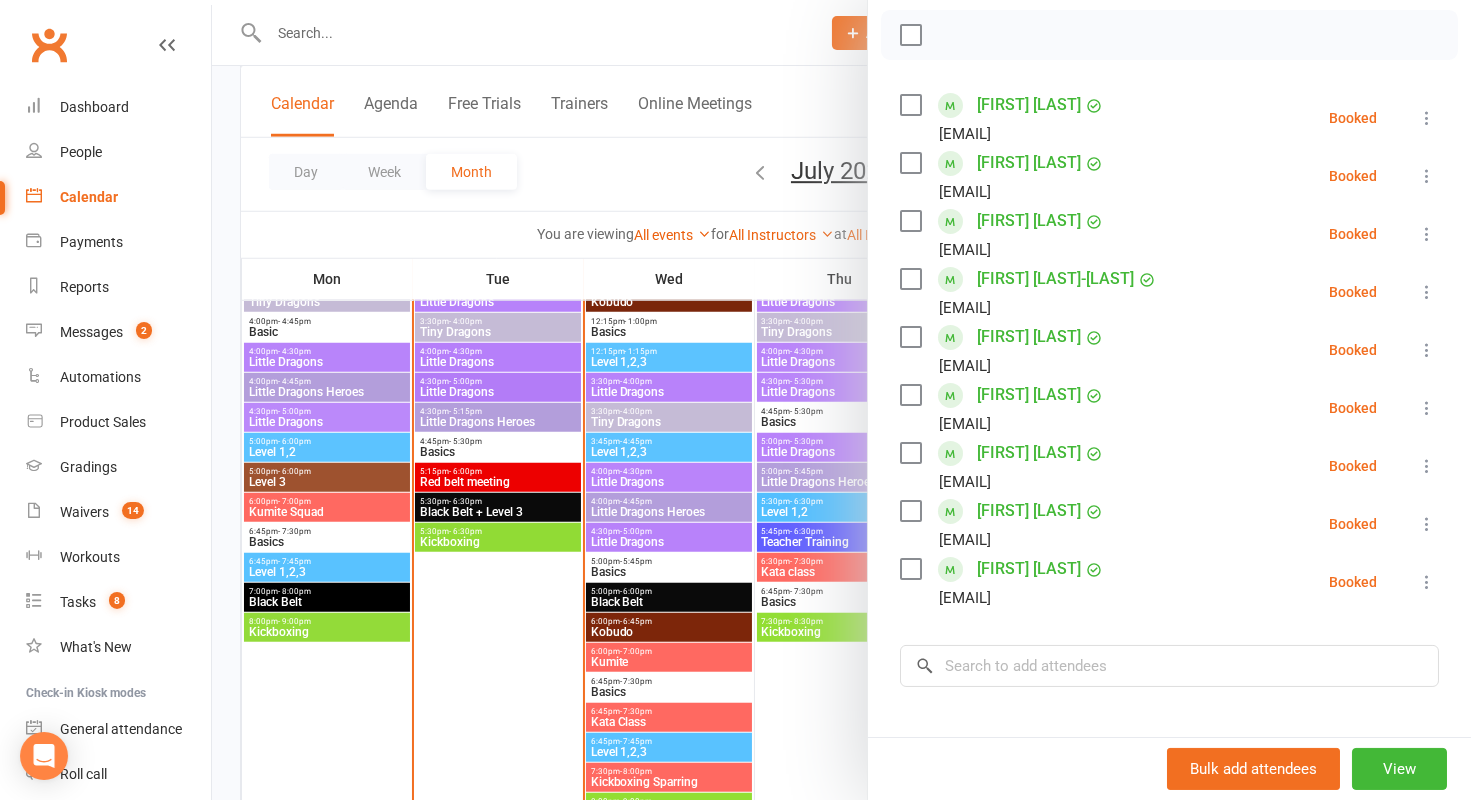 click at bounding box center [841, 400] 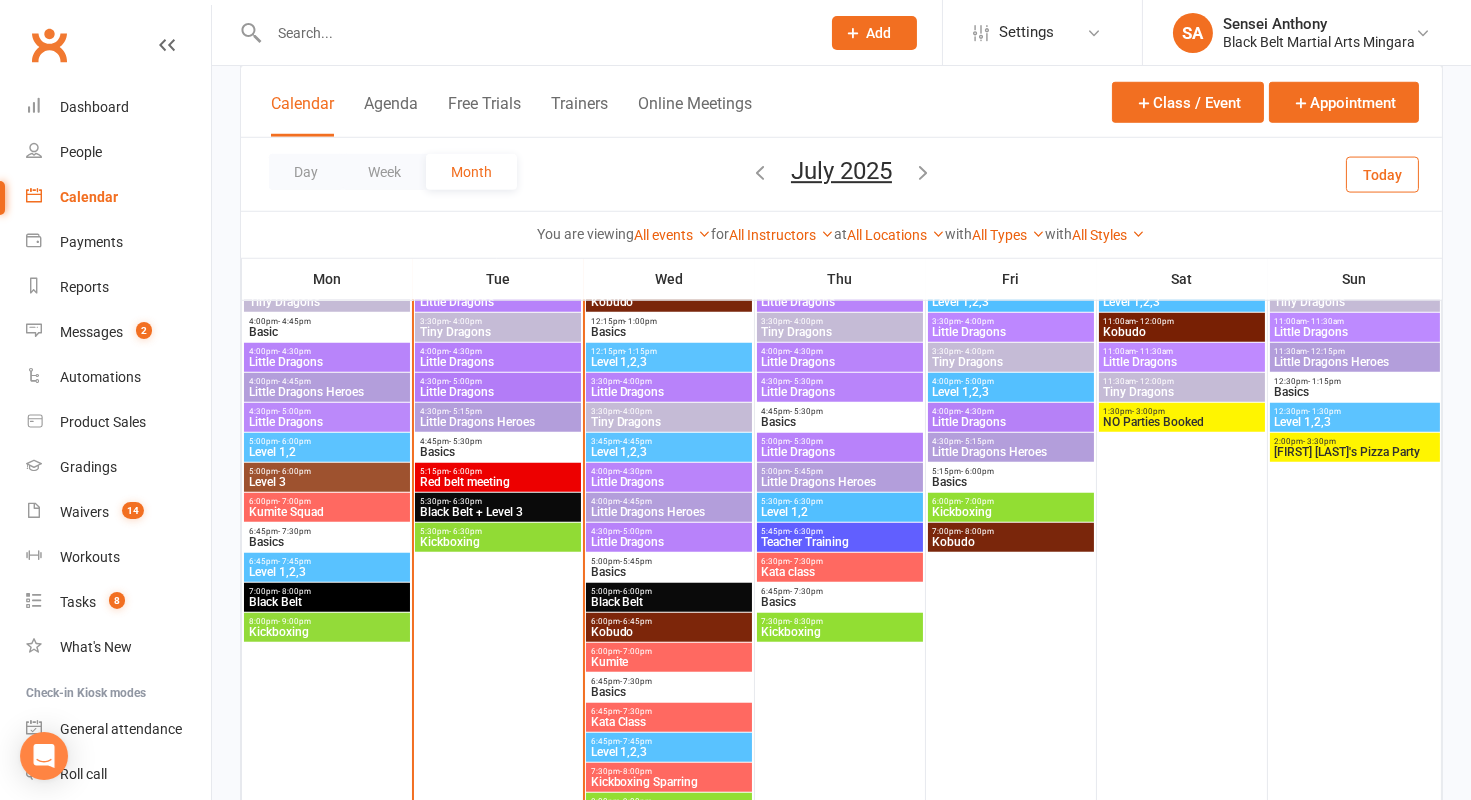 scroll, scrollTop: 3066, scrollLeft: 0, axis: vertical 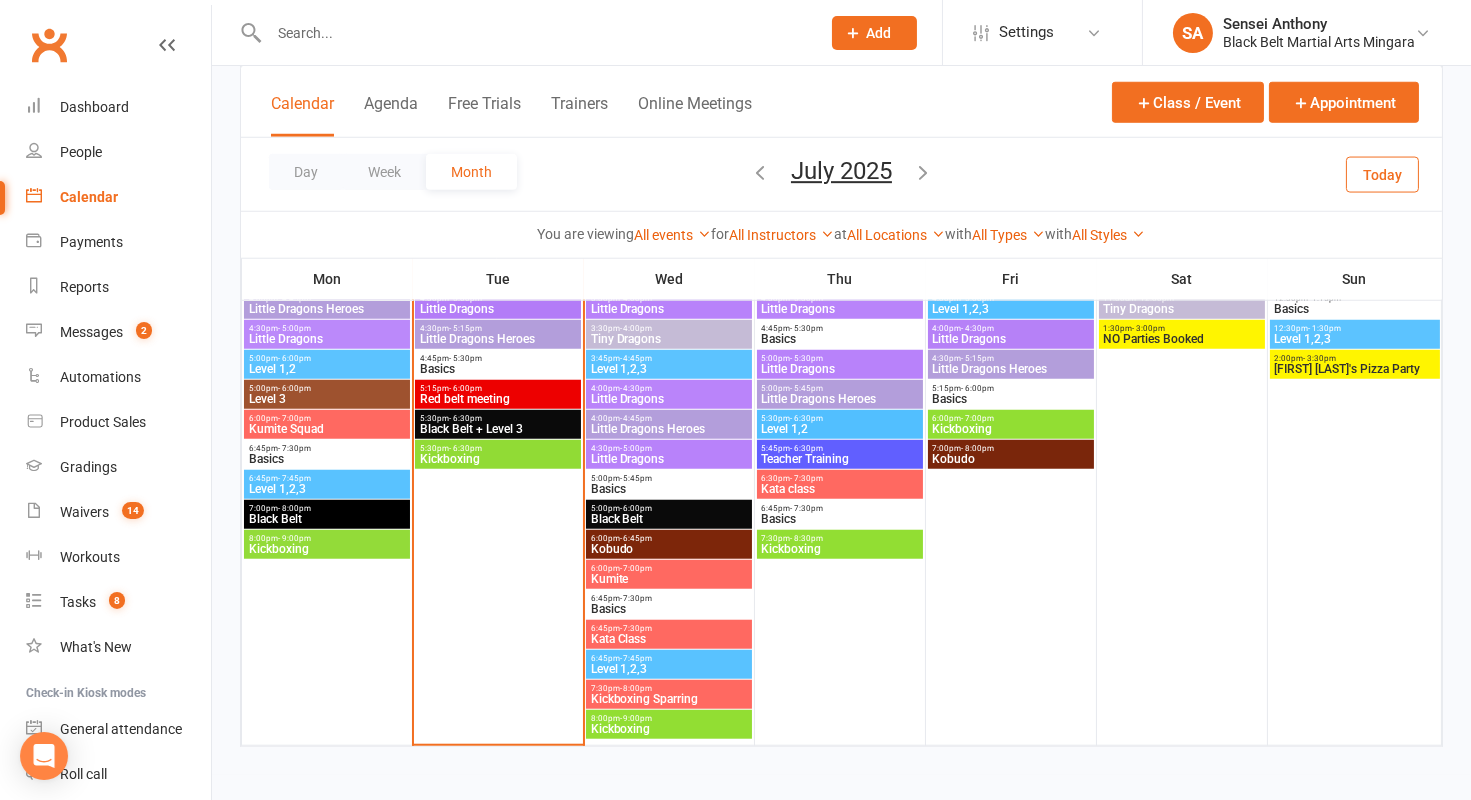 click on "6:00pm  - 7:00pm" at bounding box center (669, 568) 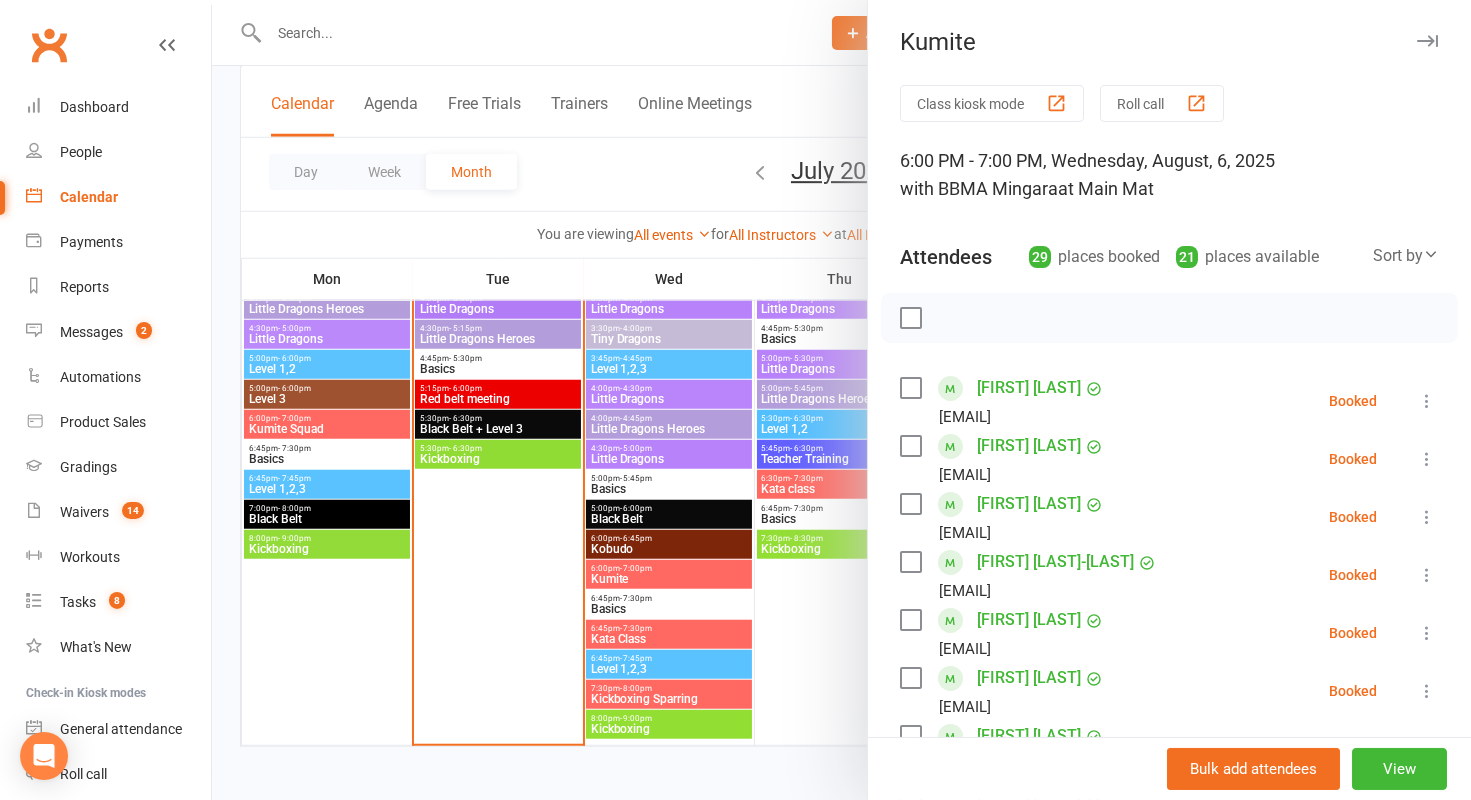 click at bounding box center [841, 400] 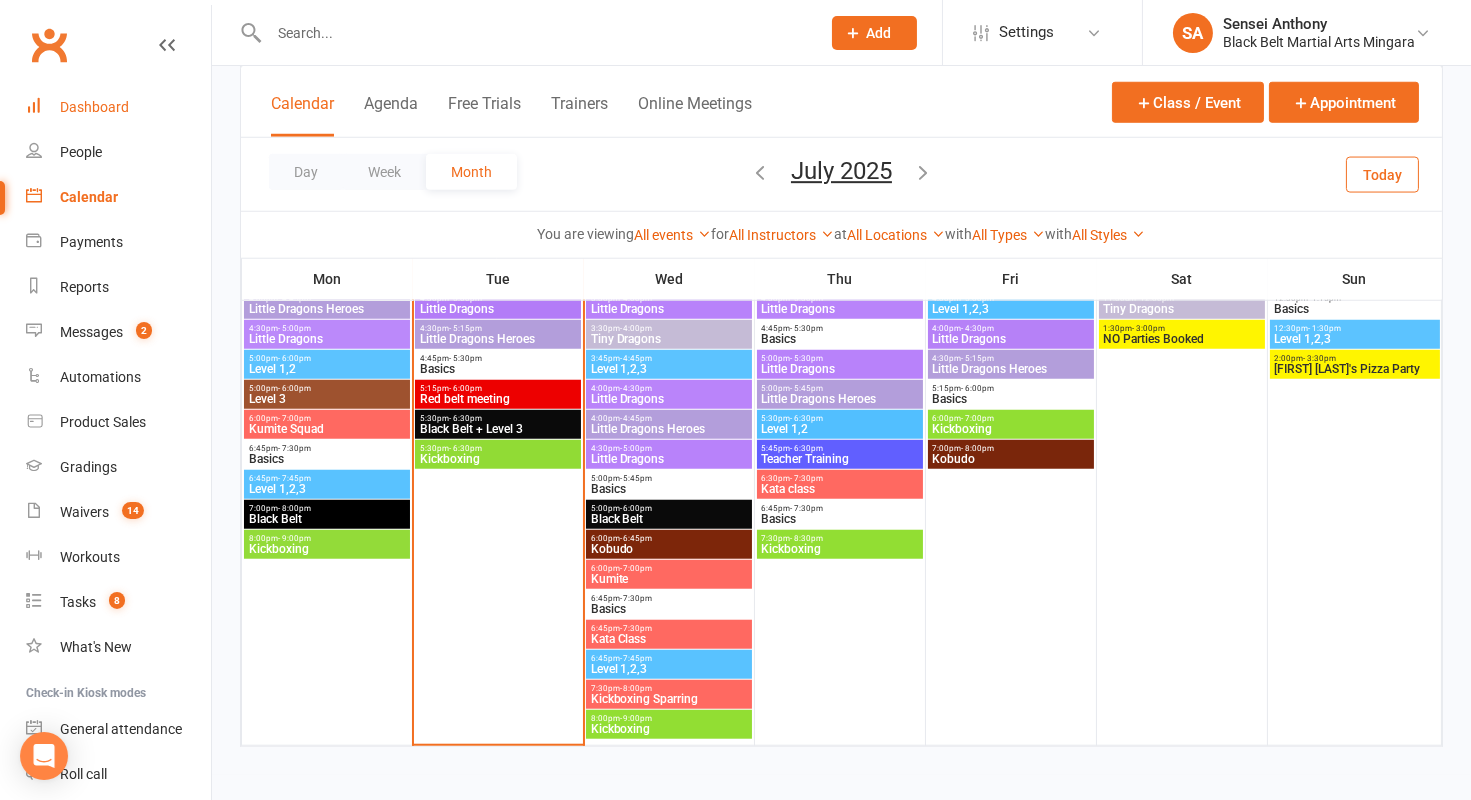 click on "Dashboard" at bounding box center (118, 107) 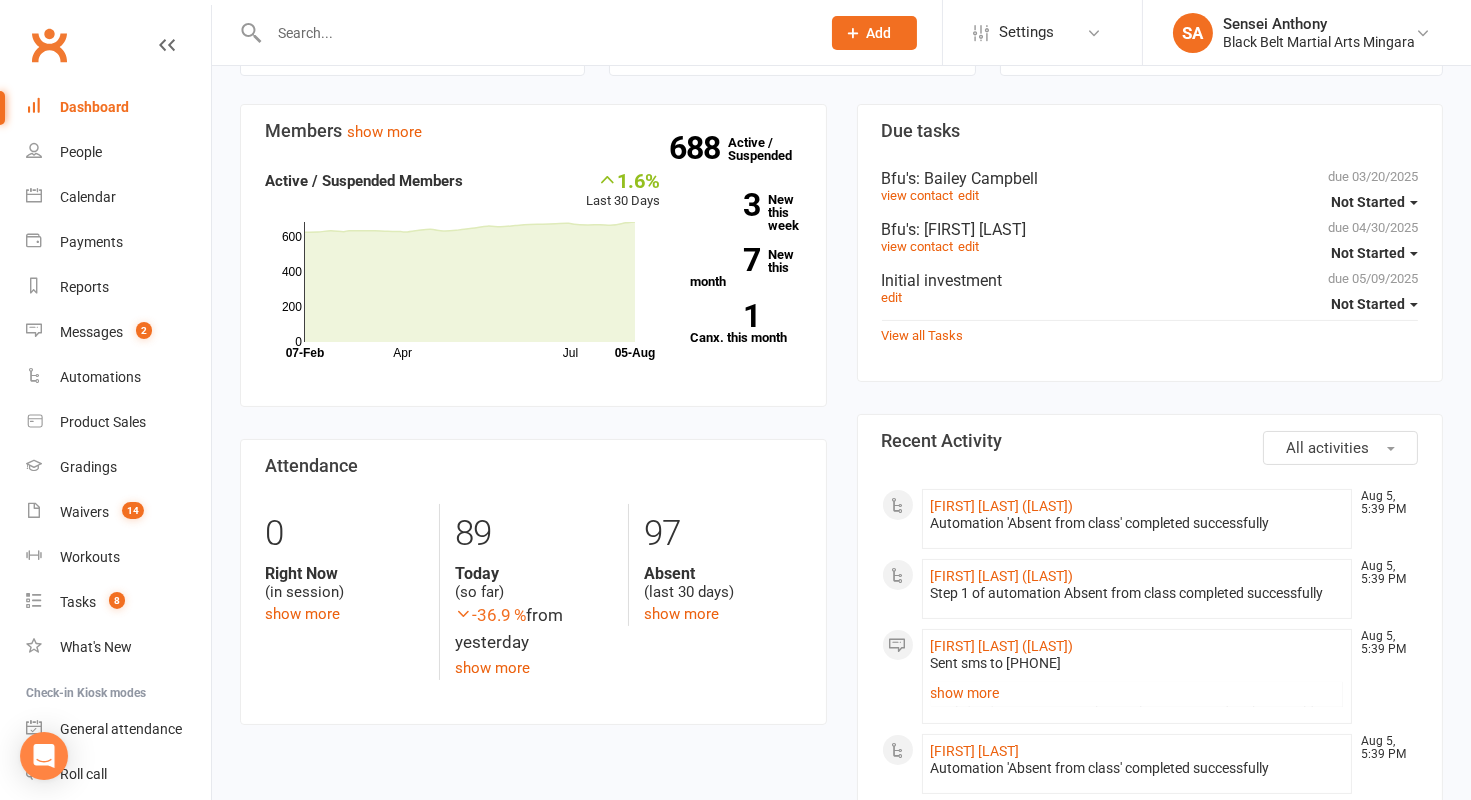 scroll, scrollTop: 402, scrollLeft: 0, axis: vertical 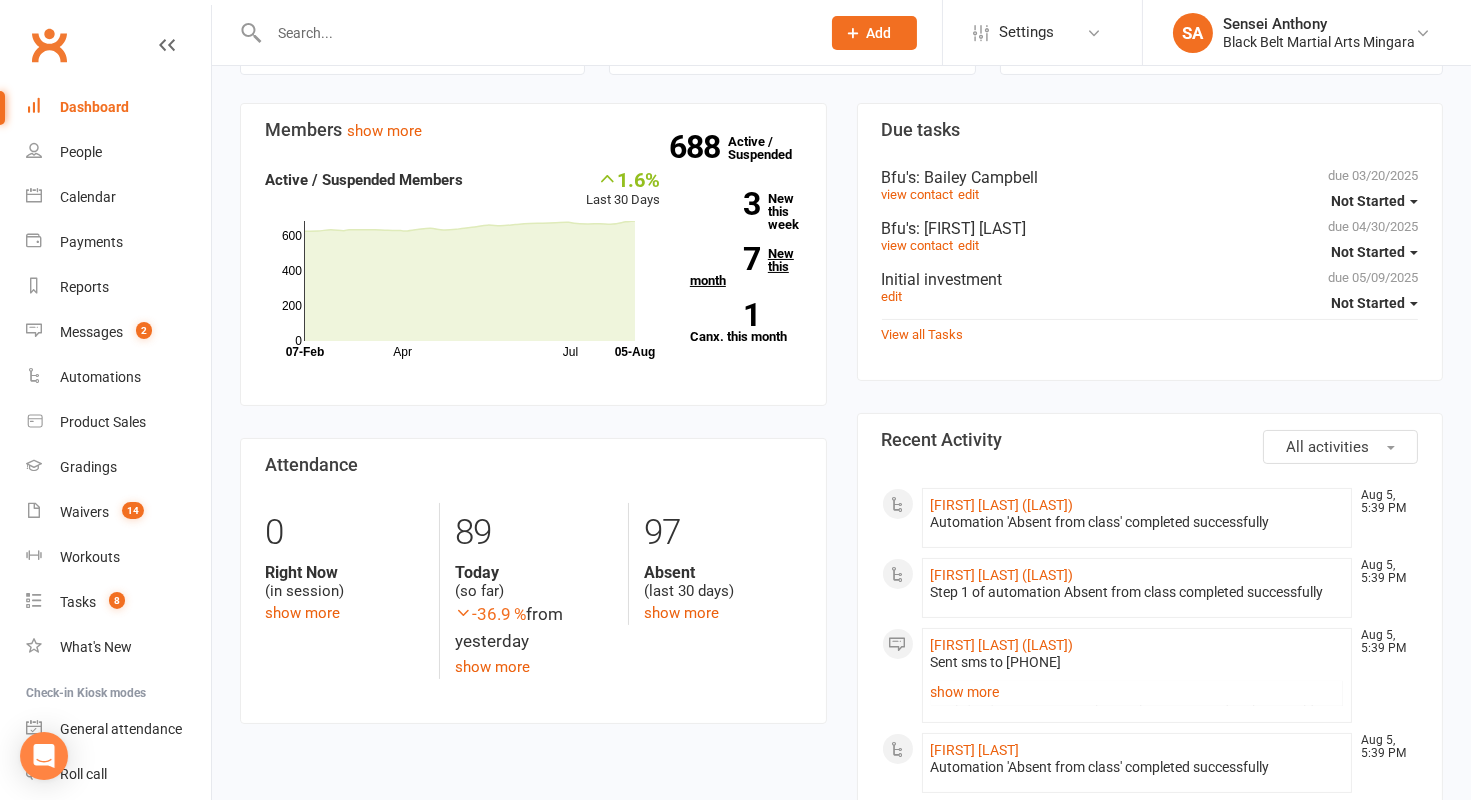 click on "7 New this month" at bounding box center [746, 267] 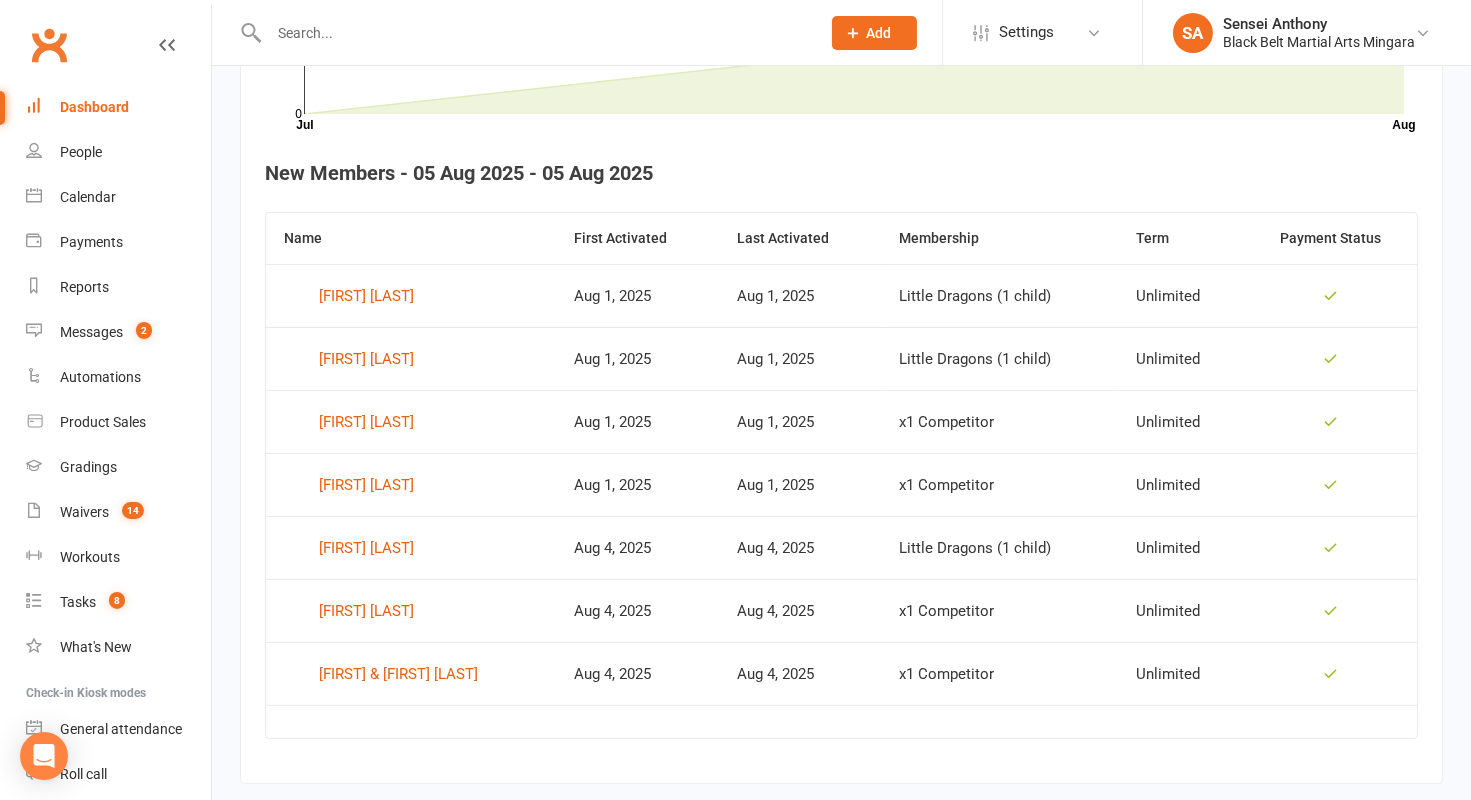 scroll, scrollTop: 730, scrollLeft: 0, axis: vertical 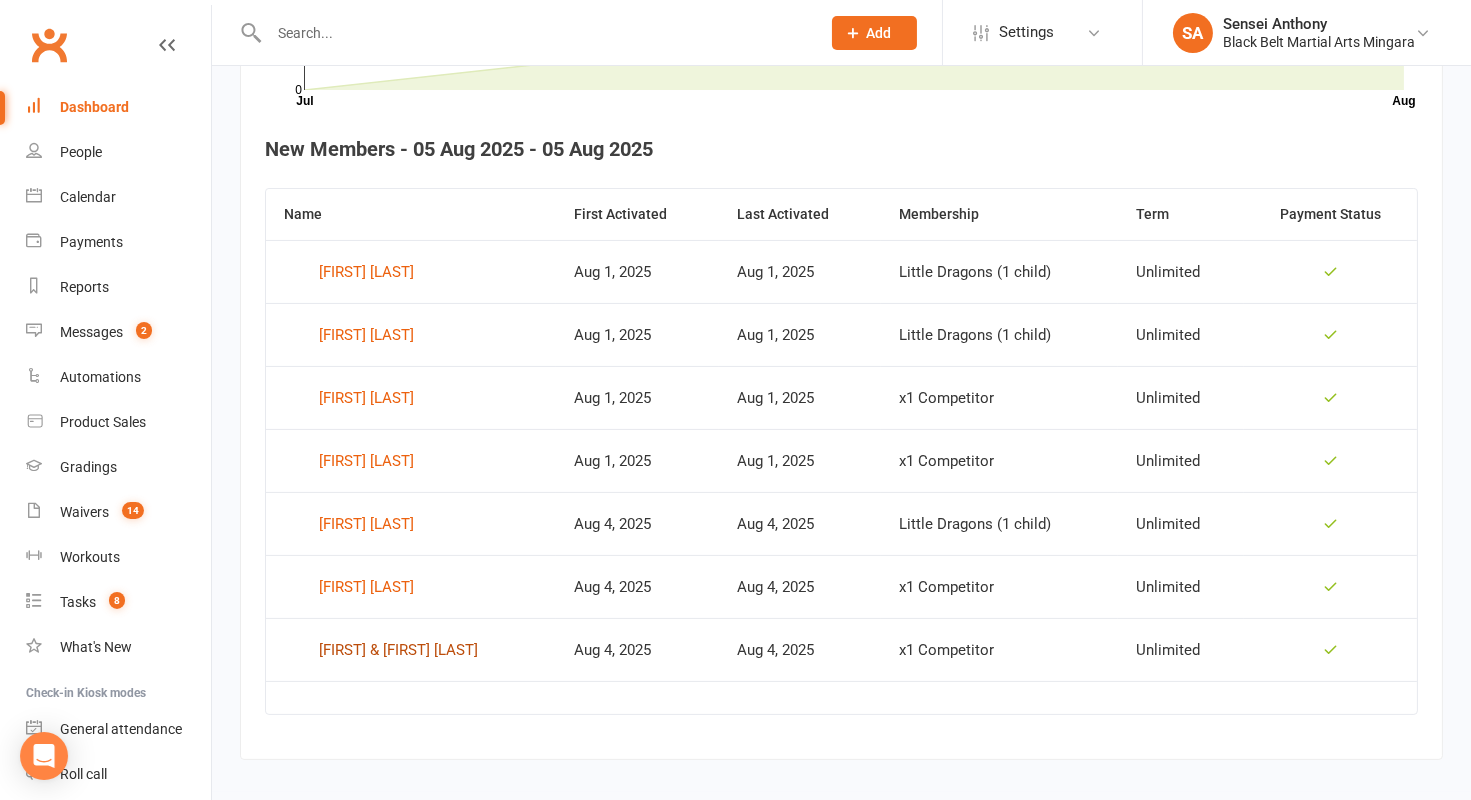click on "[FIRST] & [FIRST] [LAST]" at bounding box center (398, 650) 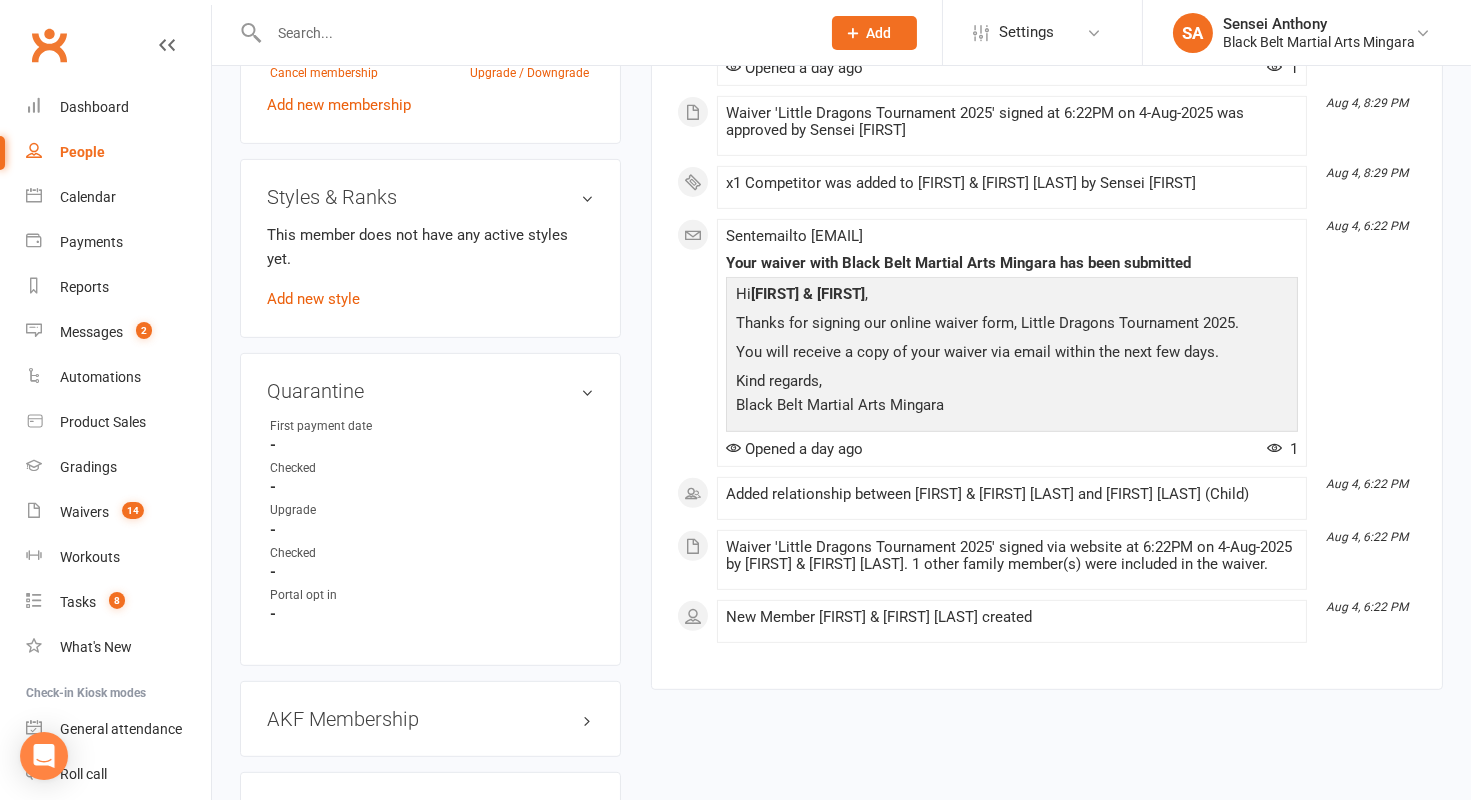 scroll, scrollTop: 1066, scrollLeft: 0, axis: vertical 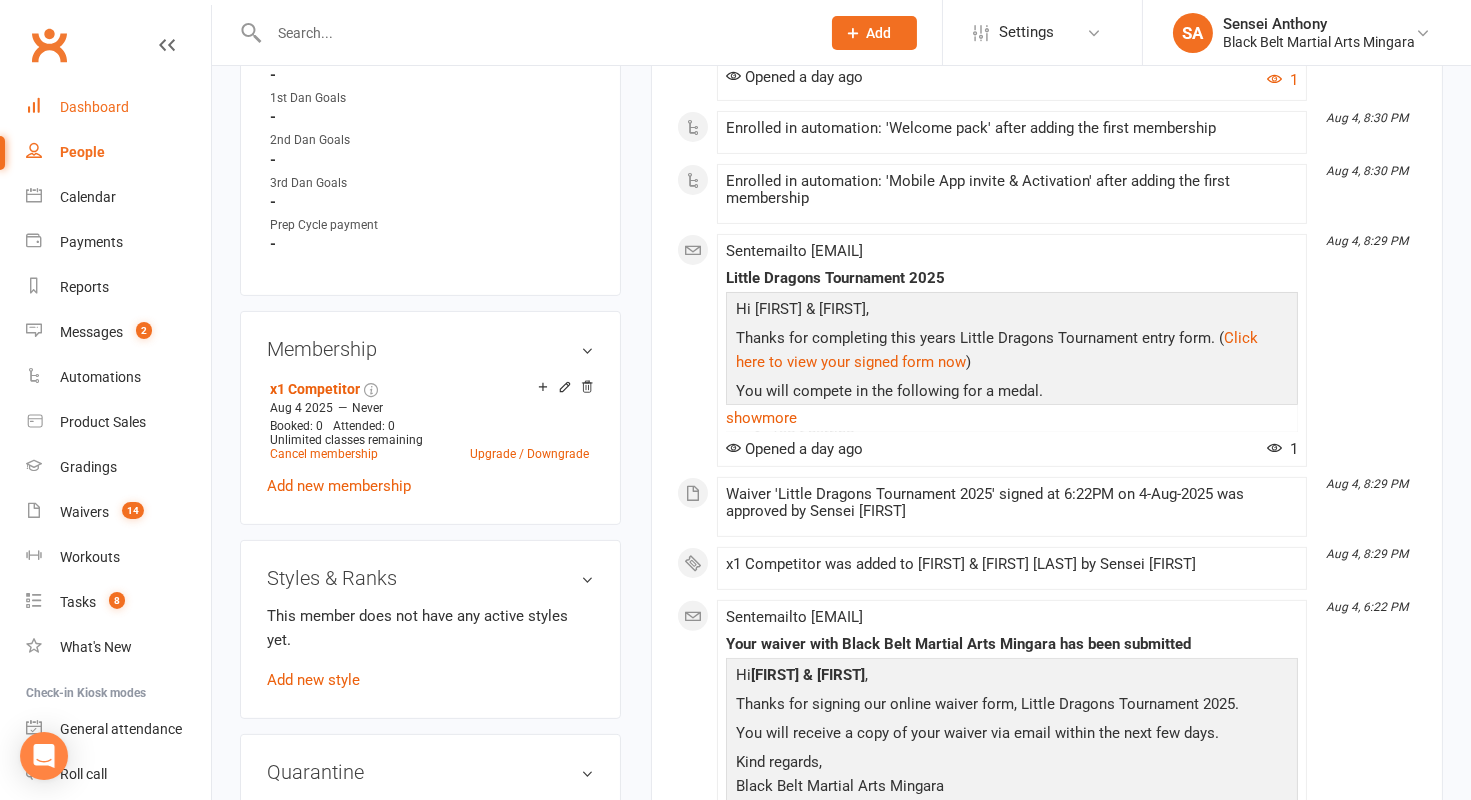 click on "Dashboard" at bounding box center (94, 107) 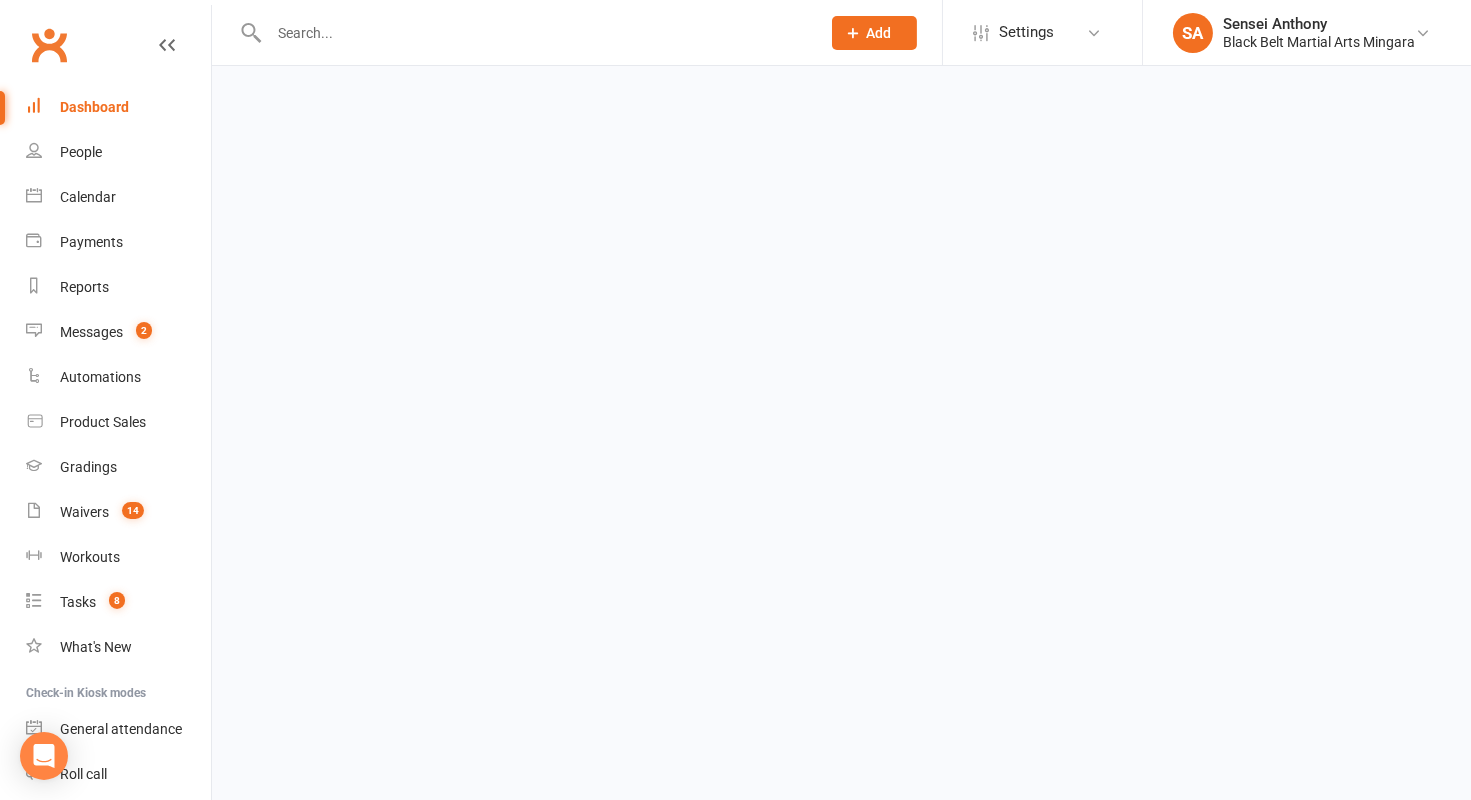 scroll, scrollTop: 0, scrollLeft: 0, axis: both 